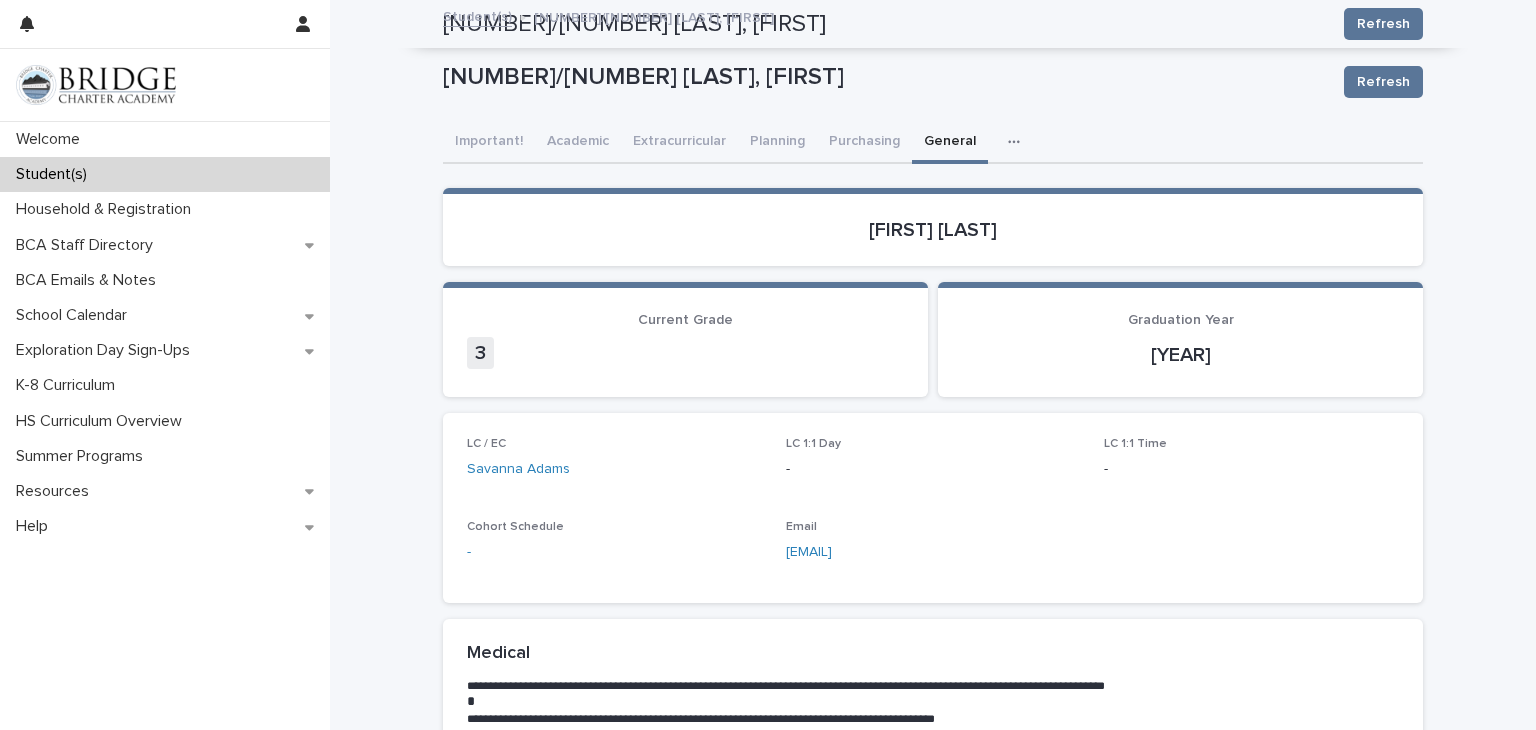 scroll, scrollTop: 0, scrollLeft: 0, axis: both 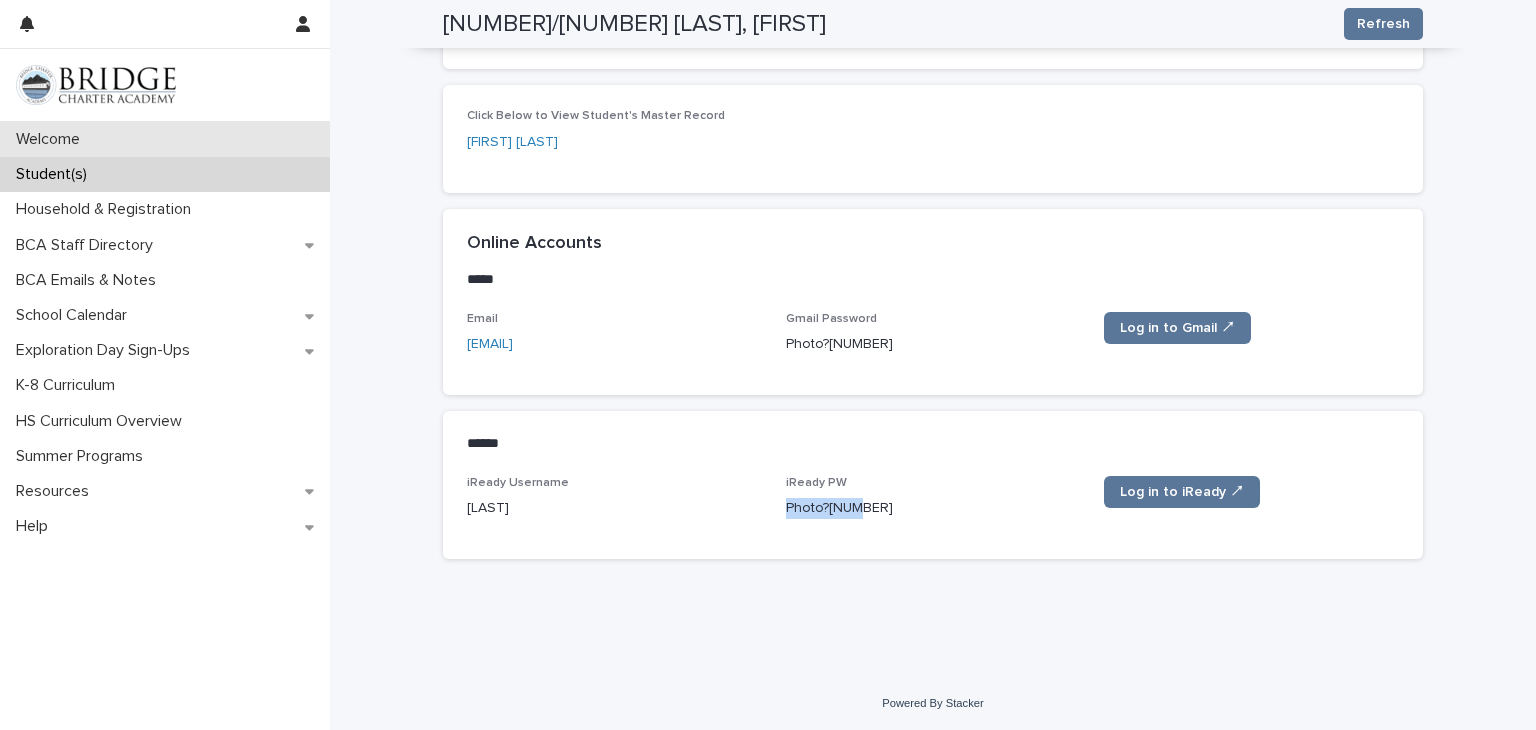 click on "Welcome" at bounding box center (165, 139) 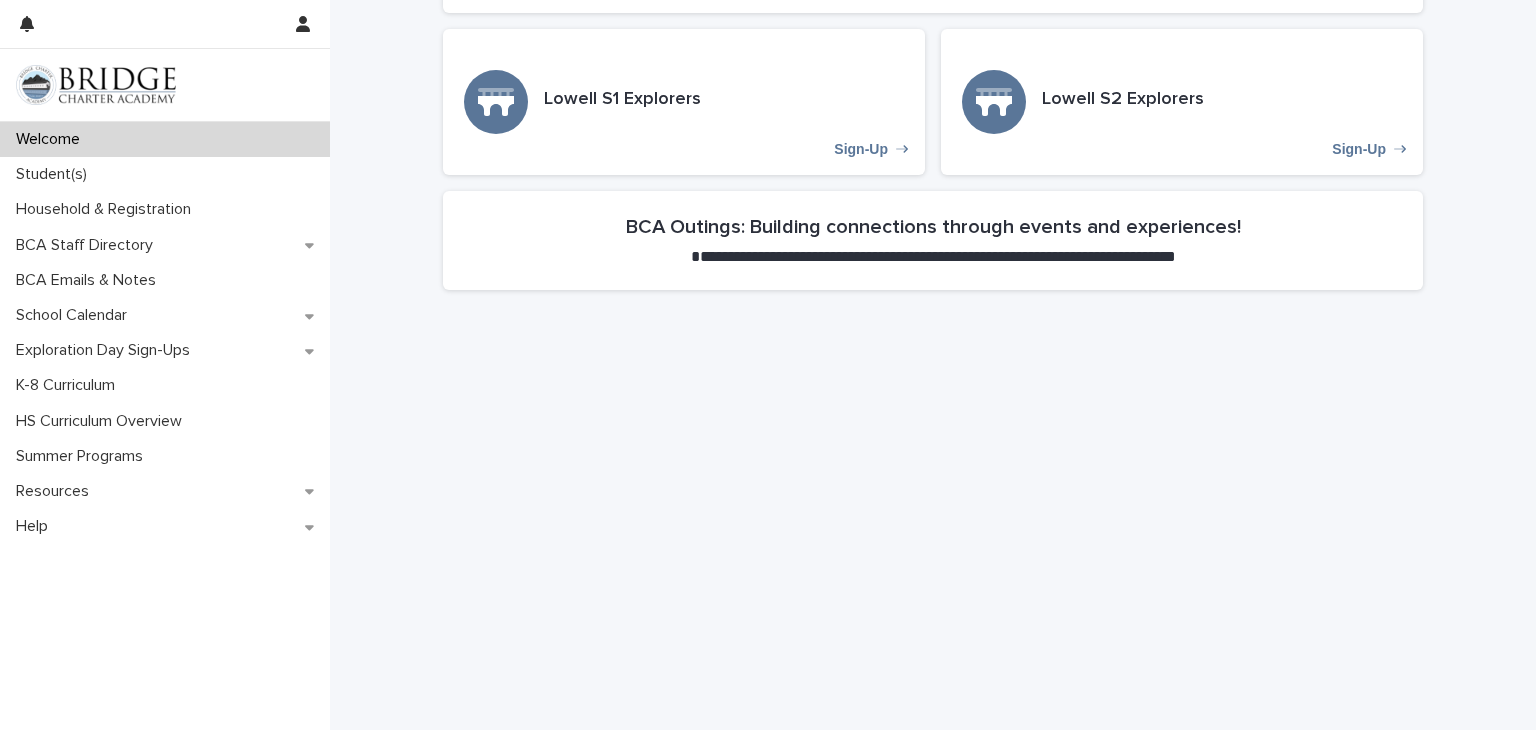 scroll, scrollTop: 966, scrollLeft: 0, axis: vertical 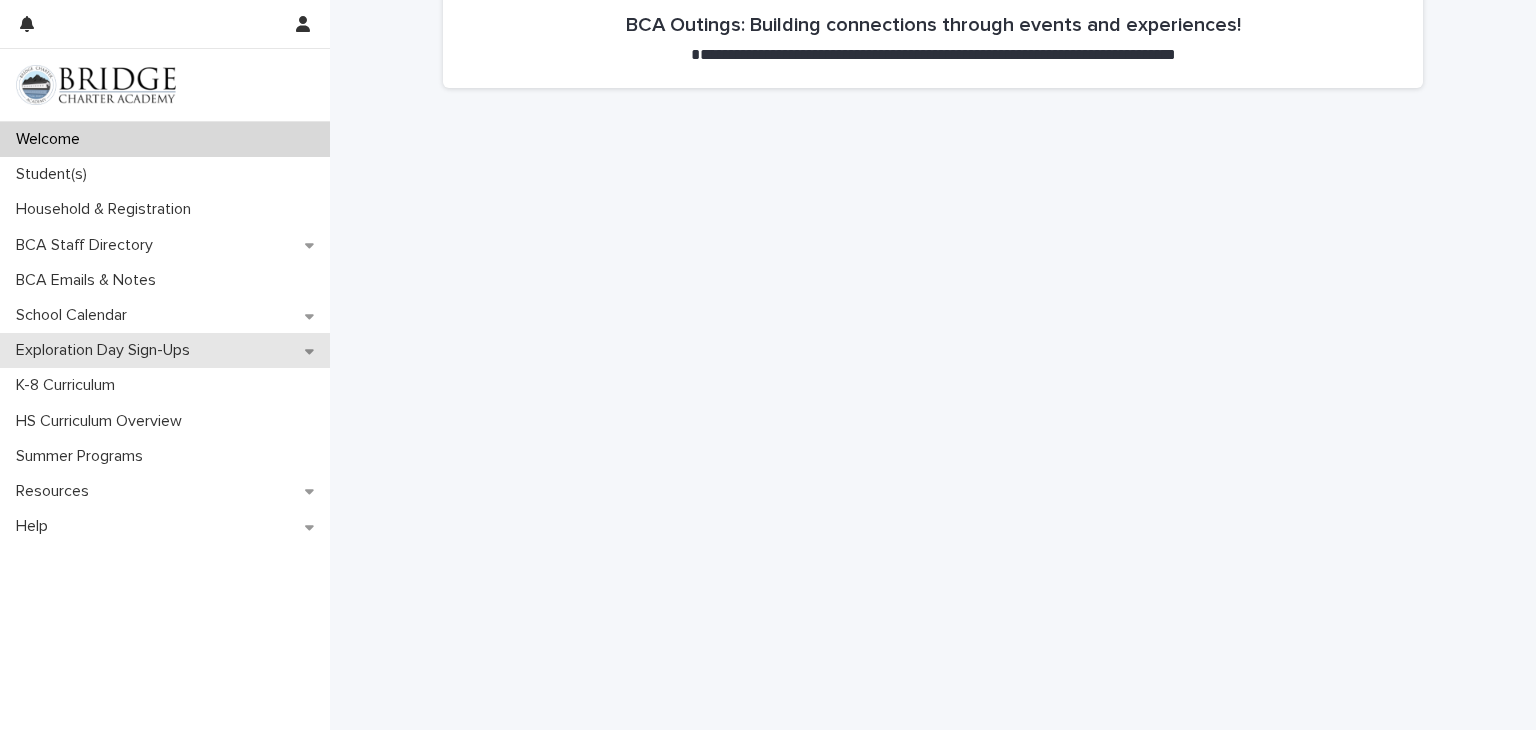 click on "Exploration Day Sign-Ups" at bounding box center [107, 350] 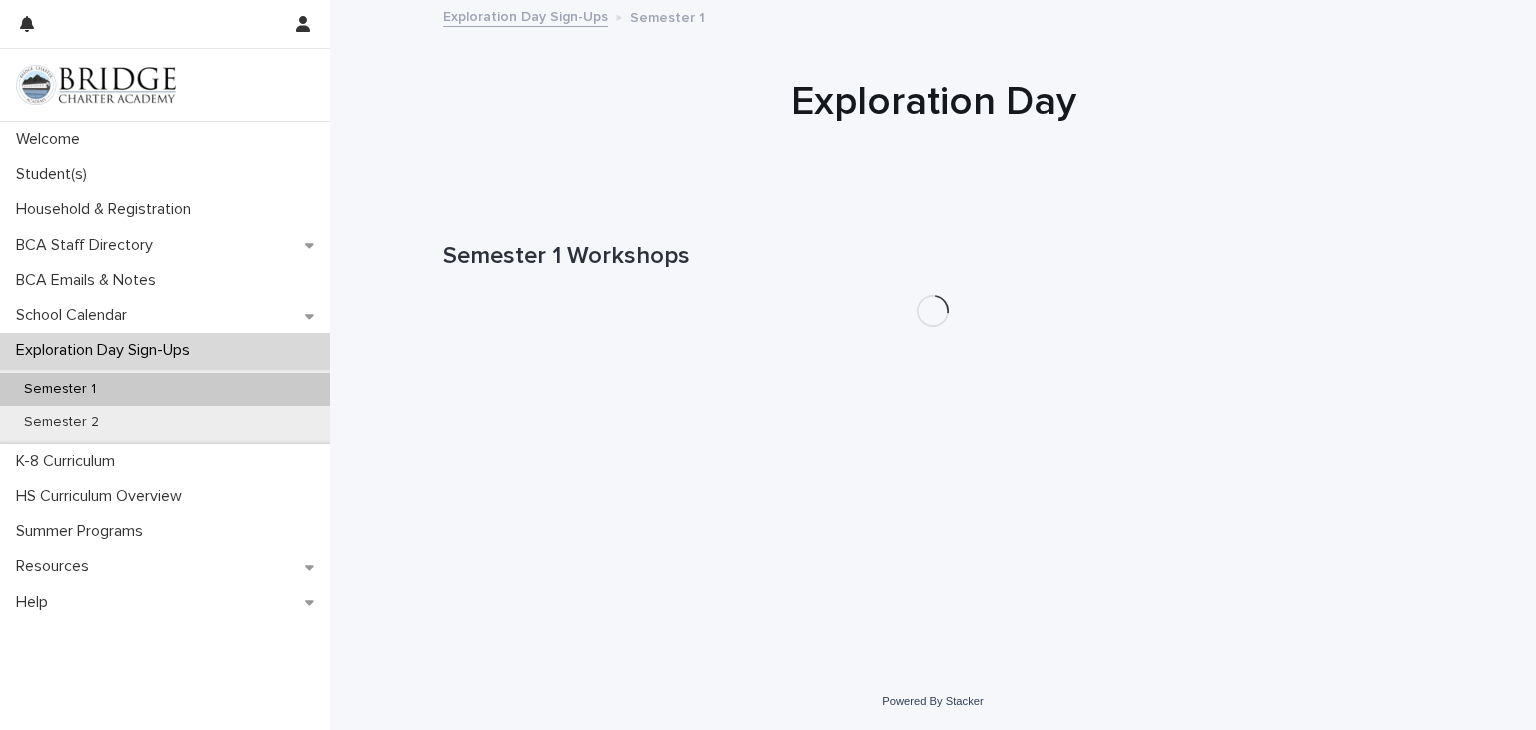 scroll, scrollTop: 0, scrollLeft: 0, axis: both 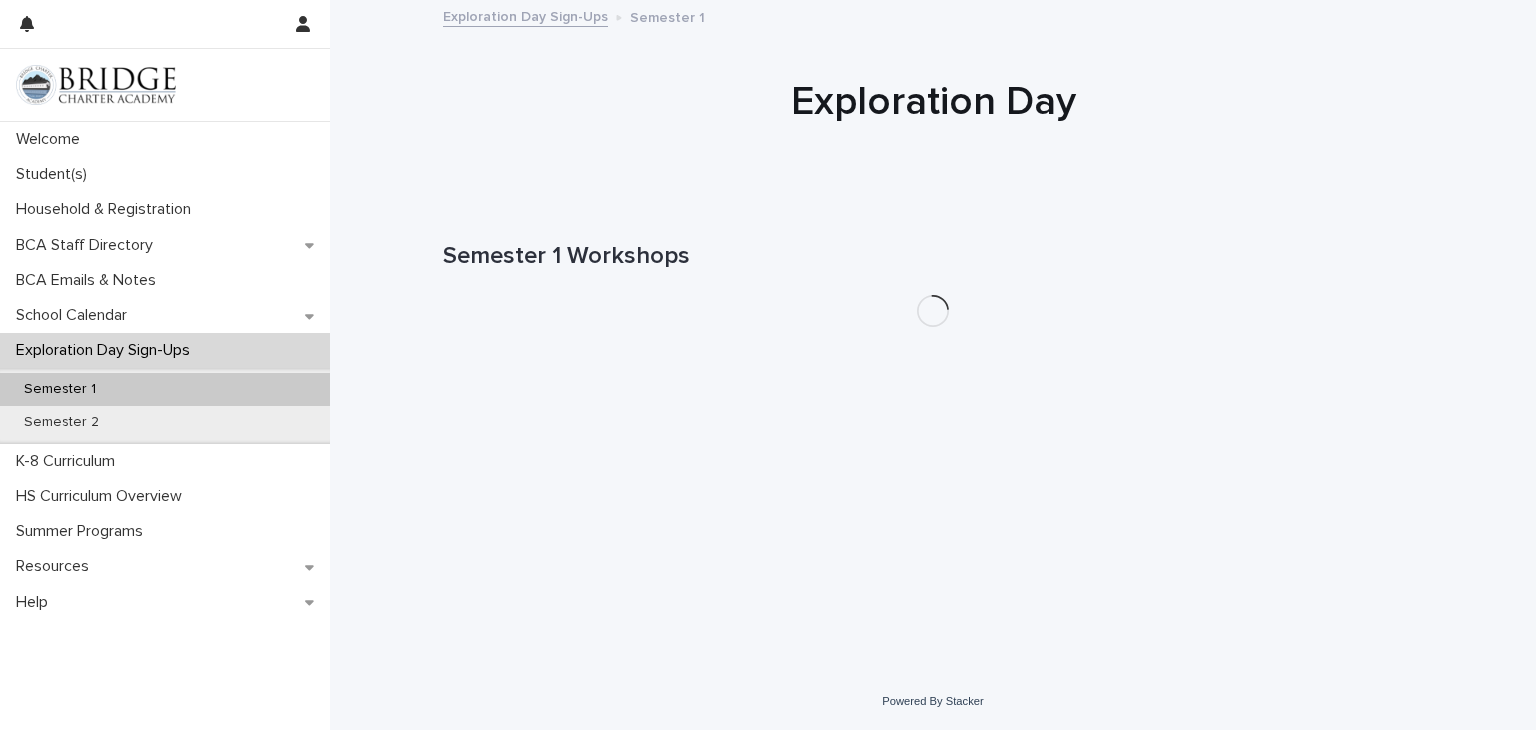 click on "Semester 1" at bounding box center (165, 389) 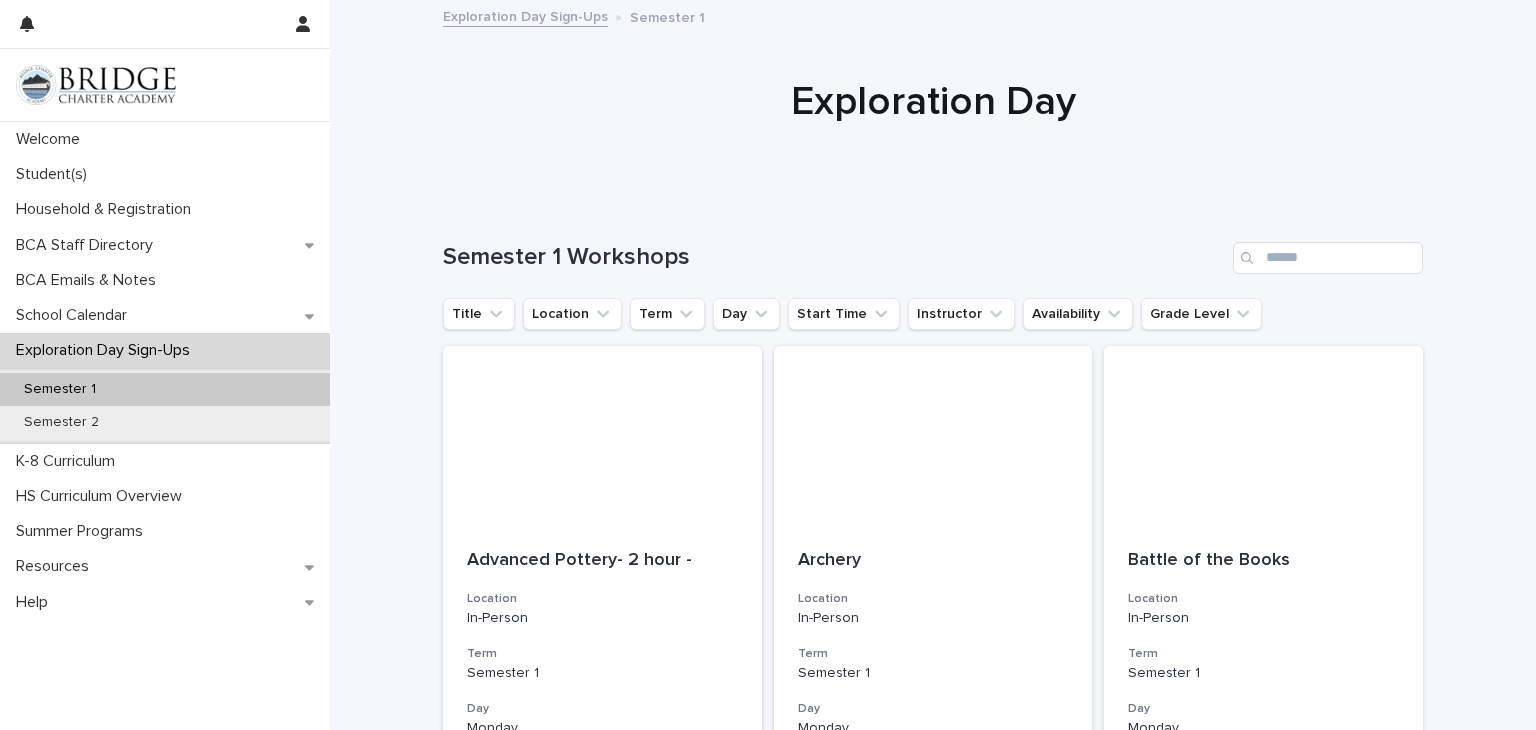 click on "Loading... Saving… Loading... Saving… Semester 1 Workshops Title Location Term Day Start Time Instructor Availability Grade Level Advanced Pottery- 2 hour - Location In-Person Term Semester 1 Day Monday Start Time 12:00pm Instructor [FIRST] [LAST]   [FIRST] [LAST]   + 0 Grade Level Grade 10 Grade 11 Grade 12 Grade 9 + 0 Archery Location In-Person Term Semester 1 Day Monday Start Time 12:00pm Instructor [FIRST] [LAST]   [FIRST] [LAST]   + 0 Grade Level High School + 0 Battle of the Books Location In-Person Term Semester 1 Day Monday Start Time 1:00pm Instructor [FIRST] [LAST]   [FIRST] [LAST]   [FIRST] [LAST]   + 0 Grade Level Grade 10 Grade 11 Grade 12 Grade 3 Grade 4 Grade 5 Grade 6 Grade 7 Grade 8 Grade 9 + 0 BCA Jam Band Location In-Person Term Semester 1 Day Monday Start Time 12:00pm Instructor [FIRST] [LAST]   [FIRST] [LAST]   + 0 Grade Level Grade 10 Grade 11 Grade 12 Grade 6 Grade 7 Grade 8 Grade 9 + 0 Beginner Pottery - 2 hour - Location In-Person Term Semester 1 Day Monday Start Time 12:00pm     + 0" at bounding box center (933, 1569) 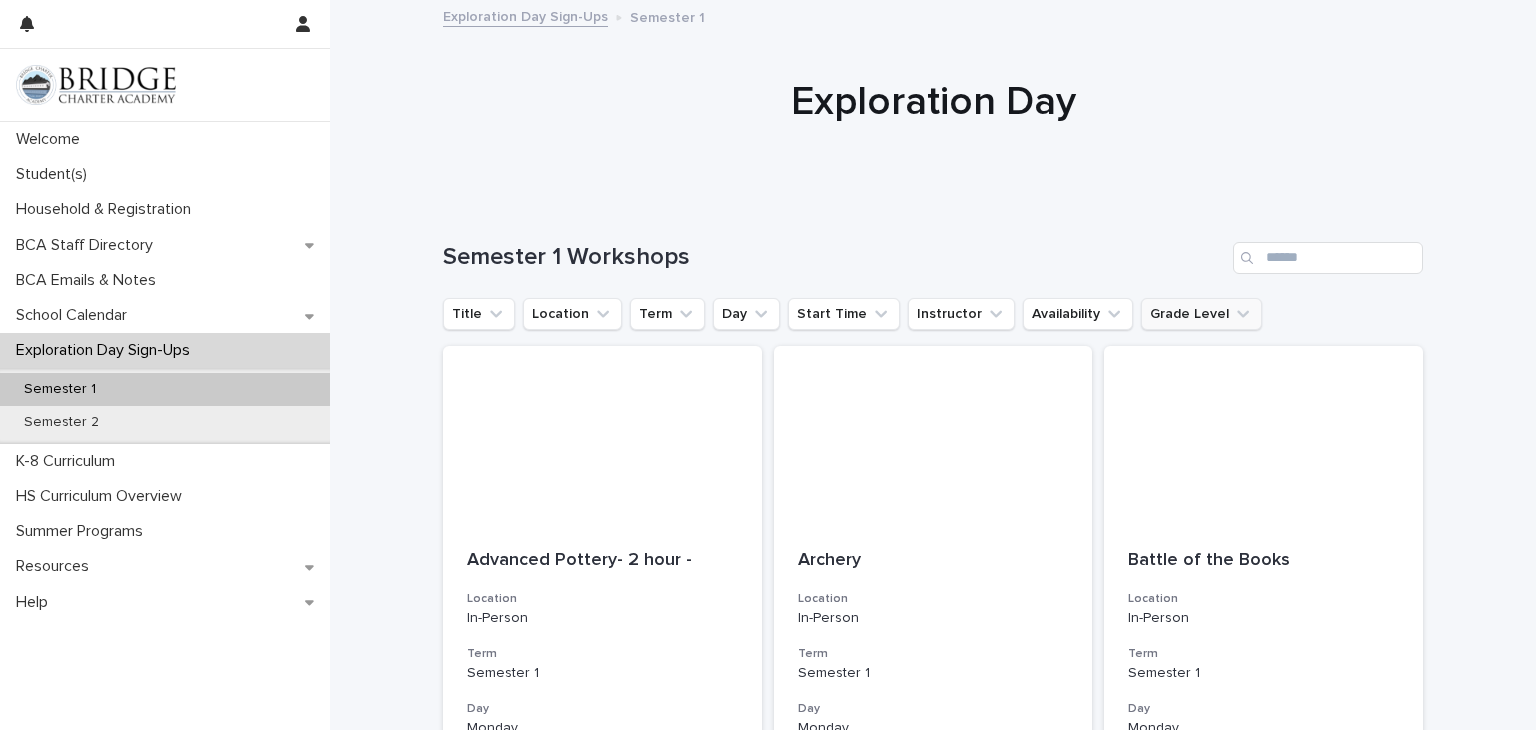 click 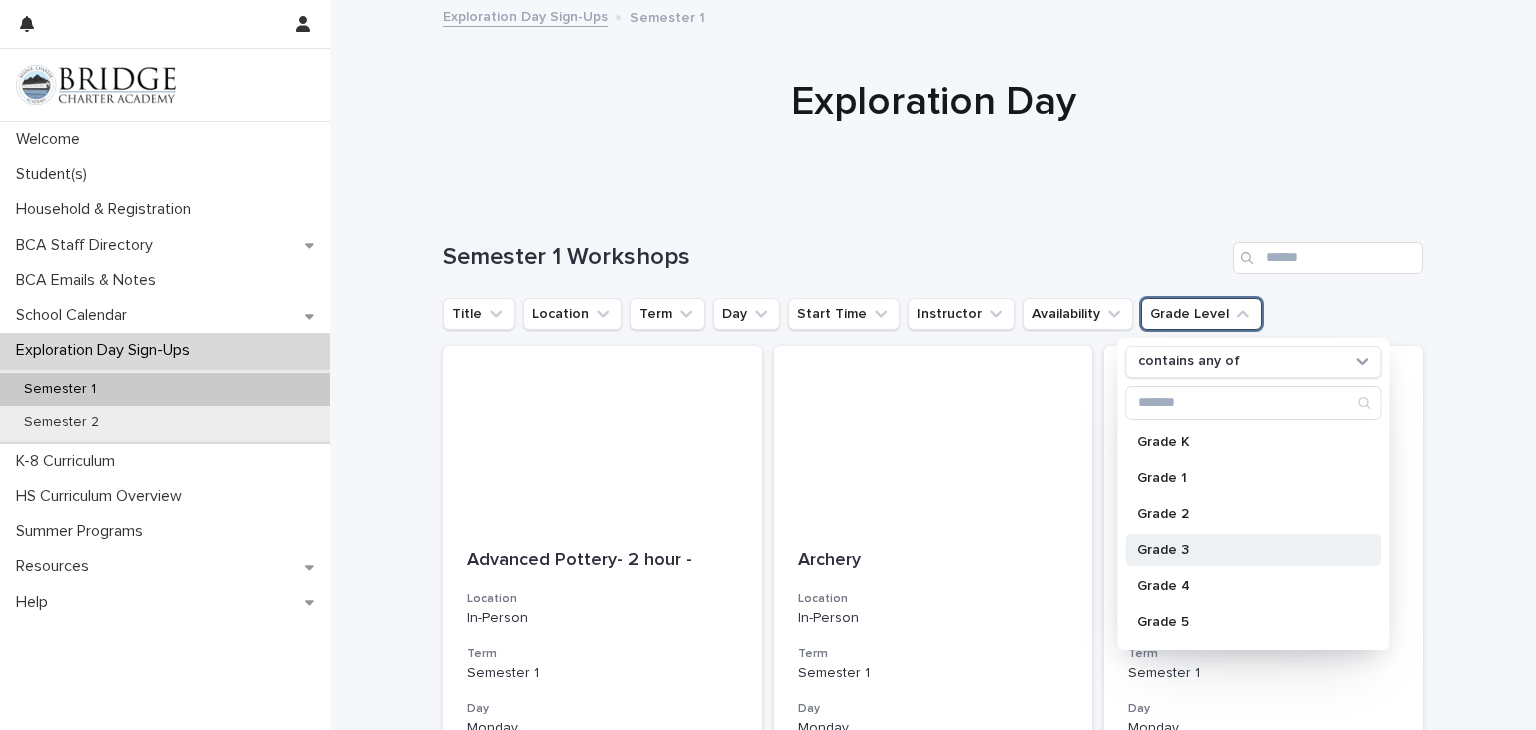 click on "Grade 3" at bounding box center [1243, 550] 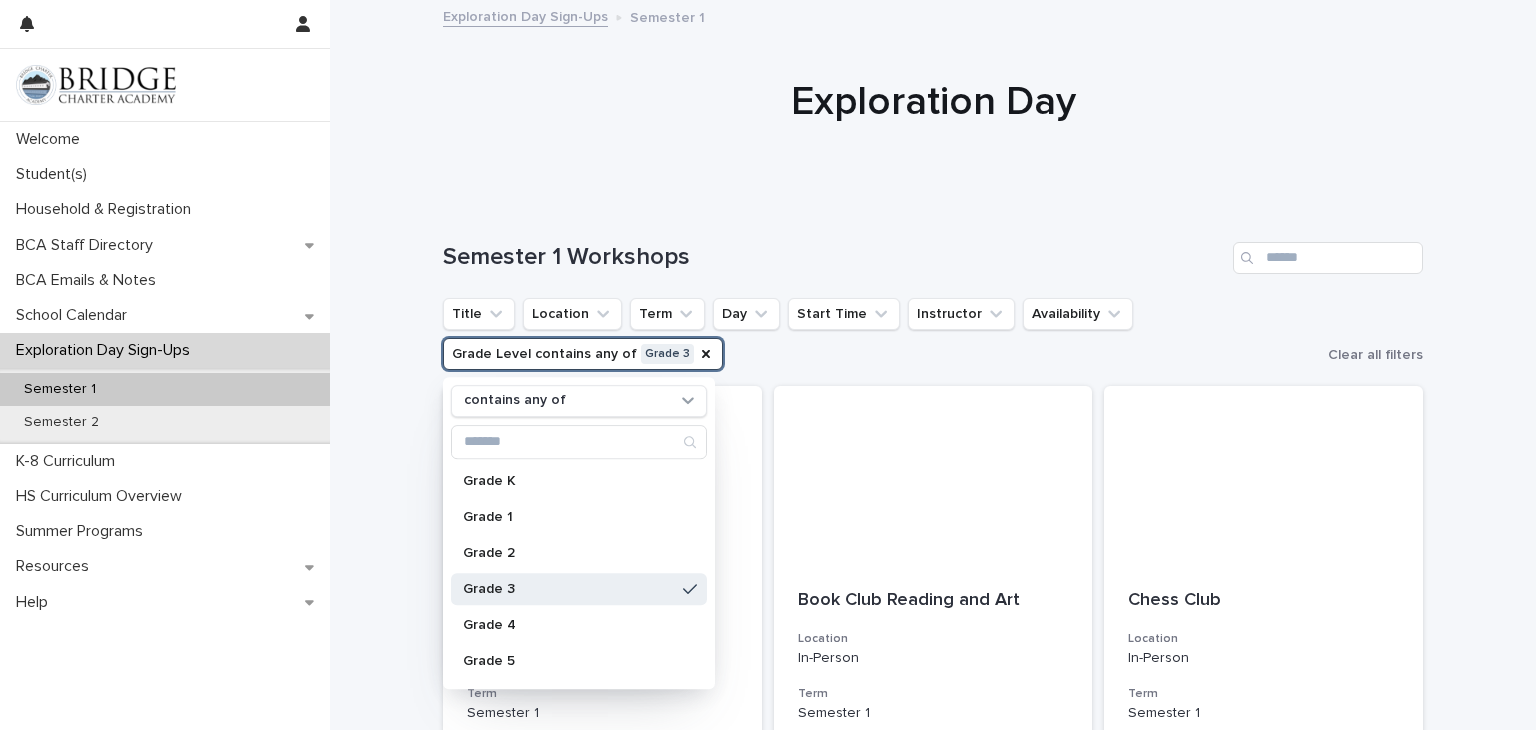 click on "Loading... Saving… Loading... Saving… Semester 1 Workshops Title Location Term Day Start Time Instructor Availability Grade Level contains any of Grade 3 contains any of Grade K Grade 1 Grade 2 Grade 3 Grade 4 Grade 5 Grade 6 Grade 7 Grade 8 Grade 9 Grade 10 Grade 11 Grade 12 High School Clear all filters Battle of the Books Location In-Person Term Semester 1 Day Monday Start Time 1:00pm Instructor [FIRST] [LAST]   [FIRST] [LAST]   [FIRST] [LAST]   + 0 Grade Level Grade 10 Grade 11 Grade 12 Grade 3 Grade 4 Grade 5 Grade 6 Grade 7 Grade 8 Grade 9 + 0 Book Club Reading and Art Location In-Person Term Semester 1 Day Monday Start Time 12:00pm Instructor [FIRST] [LAST]   [FIRST] [LAST]   + 0 Grade Level Grade 1 Grade 2 Grade 3 Grade 4 Grade K + 0 Chess Club Location In-Person Term Semester 1 Day Monday Start Time 12:00pm Instructor [FIRST] [LAST]   [FIRST] [LAST]   + 0 Grade Level Grade 1 Grade 2 Grade 3 Grade 4 Grade 5 Grade K + 0 Choir Location In-Person Term Semester 1 Day Monday Start Time 2:00pm   + 0 + 0" at bounding box center (933, 1589) 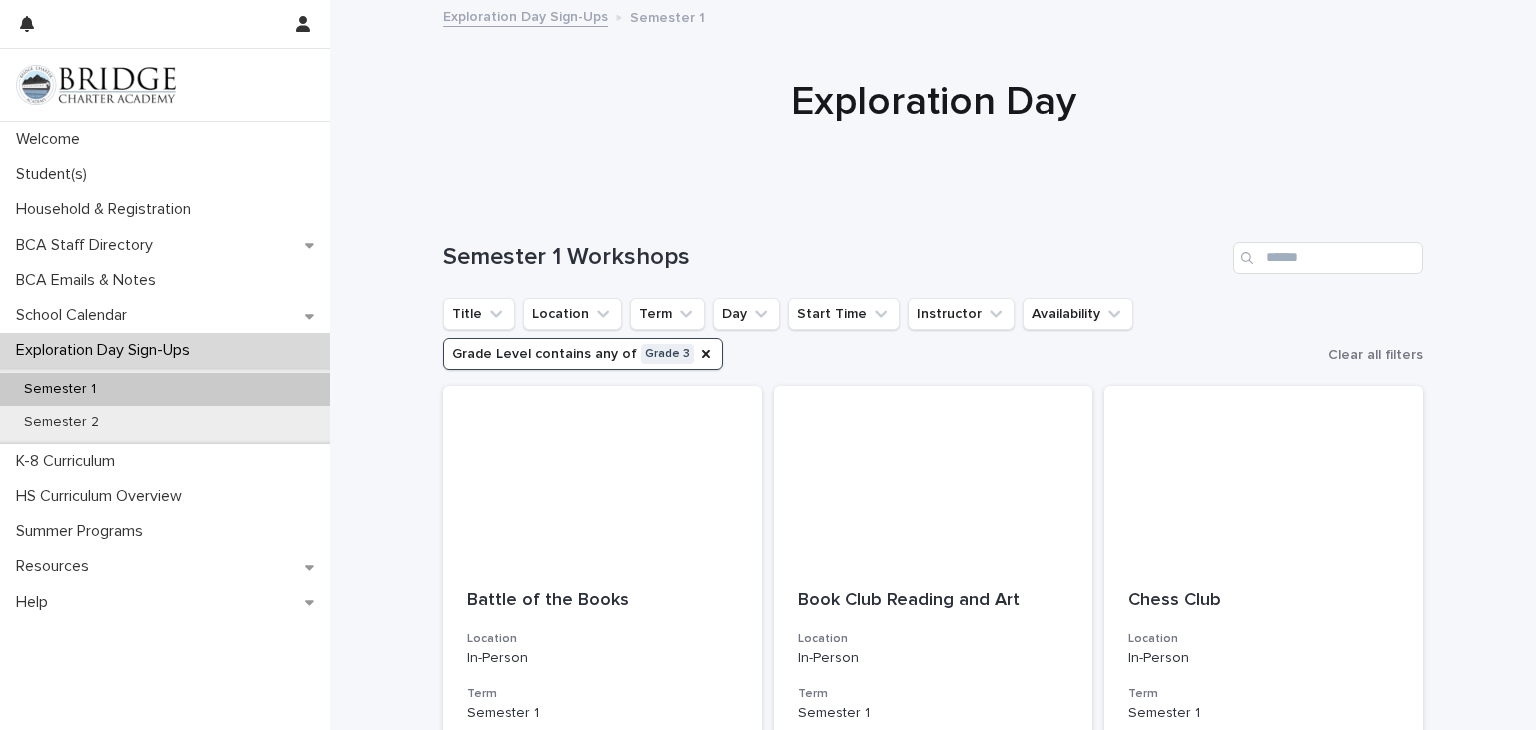 type 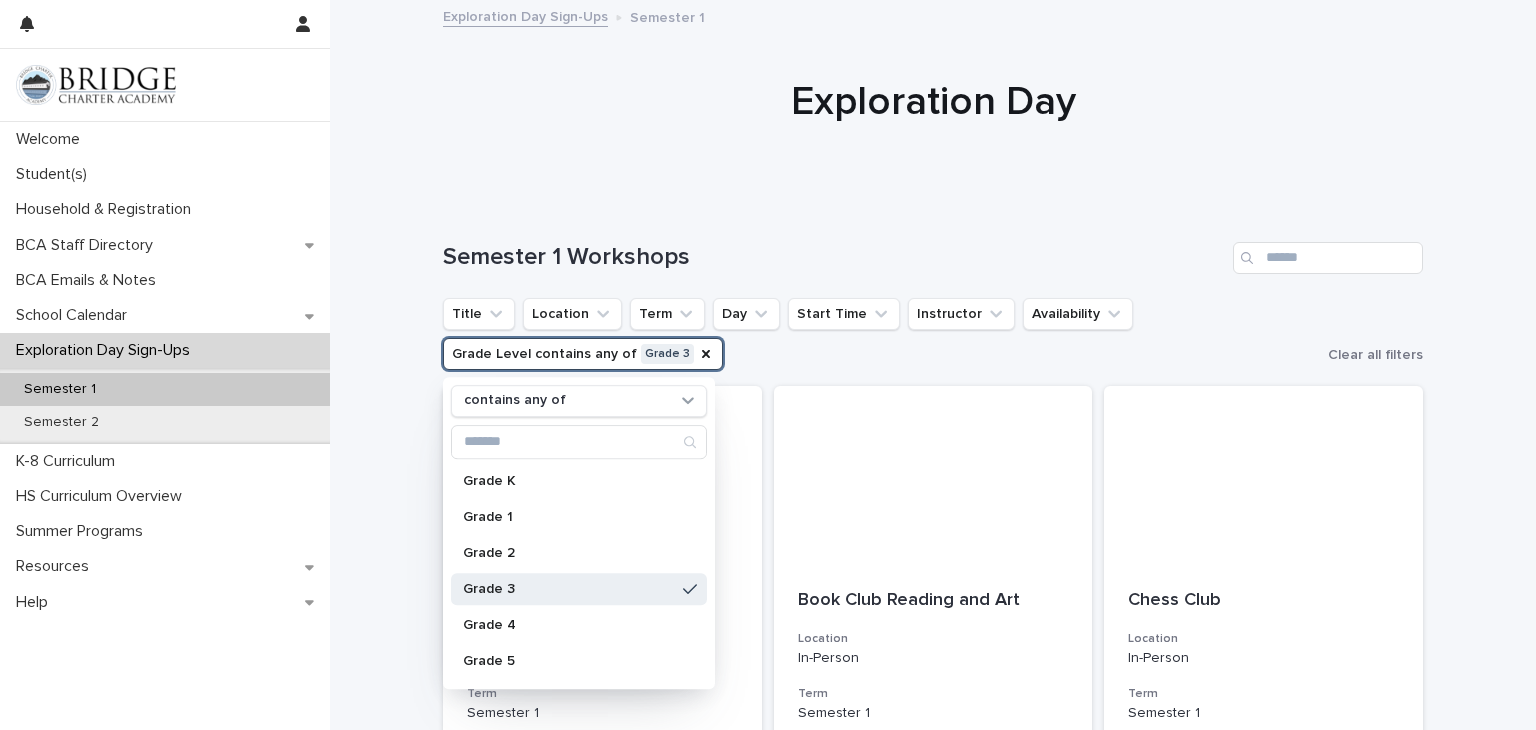 click on "Loading... Saving… Loading... Saving… Semester 1 Workshops Title Location Term Day Start Time Instructor Availability Grade Level contains any of Grade 3 contains any of Grade K Grade 1 Grade 2 Grade 3 Grade 4 Grade 5 Grade 6 Grade 7 Grade 8 Grade 9 Grade 10 Grade 11 Grade 12 High School Clear all filters Battle of the Books Location In-Person Term Semester 1 Day Monday Start Time 1:00pm Instructor [FIRST] [LAST]   [FIRST] [LAST]   [FIRST] [LAST]   + 0 Grade Level Grade 10 Grade 11 Grade 12 Grade 3 Grade 4 Grade 5 Grade 6 Grade 7 Grade 8 Grade 9 + 0 Book Club Reading and Art Location In-Person Term Semester 1 Day Monday Start Time 12:00pm Instructor [FIRST] [LAST]   [FIRST] [LAST]   + 0 Grade Level Grade 1 Grade 2 Grade 3 Grade 4 Grade K + 0 Chess Club Location In-Person Term Semester 1 Day Monday Start Time 12:00pm Instructor [FIRST] [LAST]   [FIRST] [LAST]   + 0 Grade Level Grade 1 Grade 2 Grade 3 Grade 4 Grade 5 Grade K + 0 Choir Location In-Person Term Semester 1 Day Monday Start Time 2:00pm   + 0 + 0" at bounding box center [933, 1589] 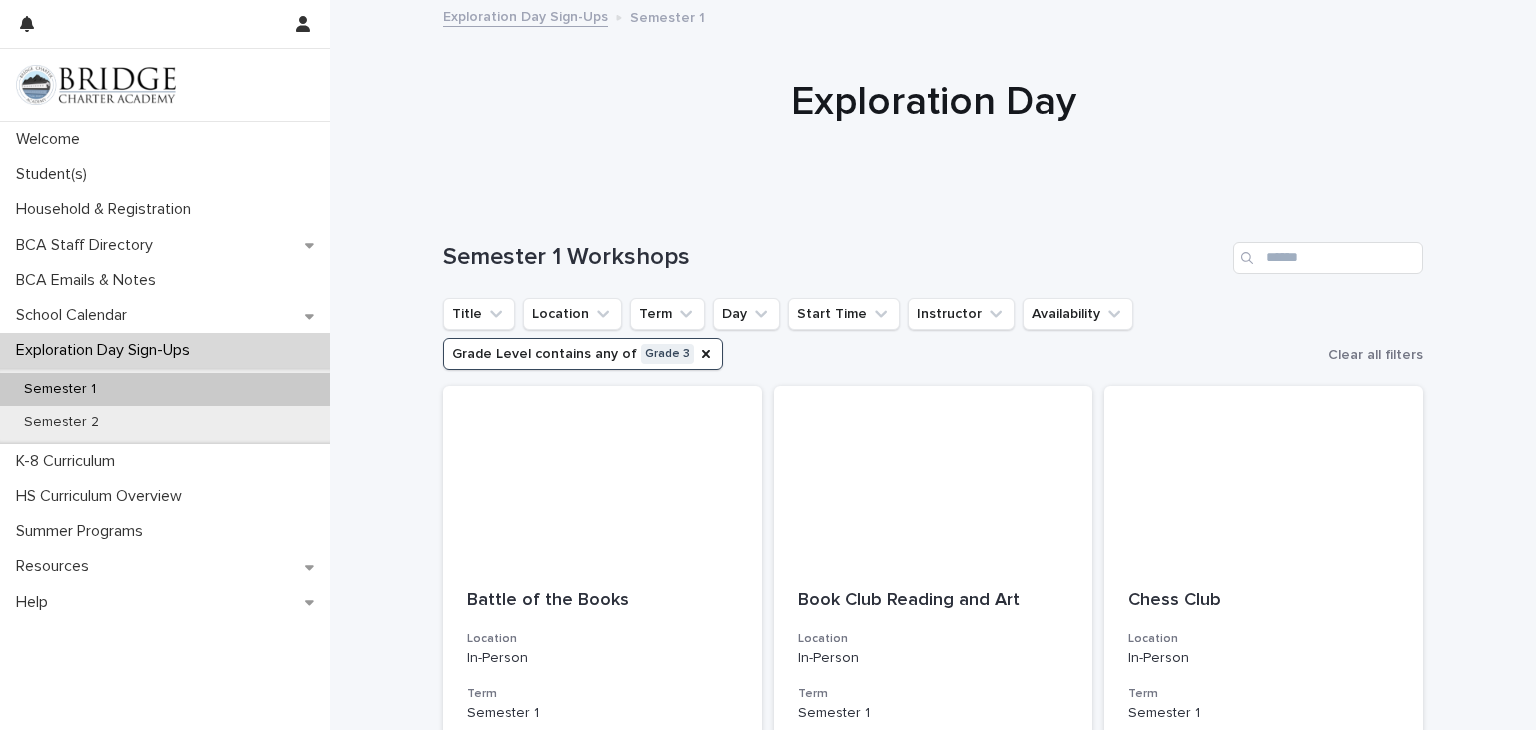 click on "Loading... Saving… Loading... Saving… Semester 1 Workshops Title Location Term Day Start Time Instructor Availability Grade Level contains any of Grade 3 Clear all filters Battle of the Books Location In-Person Term Semester 1 Day Monday Start Time 1:00pm Instructor [FIRST] [LAST]   [FIRST] [LAST]   [FIRST] [LAST]   + 0 Grade Level Grade 10 Grade 11 Grade 12 Grade 3 Grade 4 Grade 5 Grade 6 Grade 7 Grade 8 Grade 9 + 0 Book Club Reading and Art Location In-Person Term Semester 1 Day Monday Start Time 12:00pm Instructor [FIRST] [LAST]   [FIRST] [LAST]   + 0 Grade Level Grade 1 Grade 2 Grade 3 Grade 4 Grade K + 0 Chess Club Location In-Person Term Semester 1 Day Monday Start Time 12:00pm Instructor [FIRST] [LAST]   [FIRST] [LAST]   + 0 Grade Level Grade 1 Grade 2 Grade 3 Grade 4 Grade 5 Grade K + 0 Choir Location In-Person Term Semester 1 Day Monday Start Time 2:00pm Instructor [FIRST] [LAST]   + 0 Grade Level Grade 1 Grade 2 Grade 3 Grade 4 Grade 5 Grade 6 Grade 7 Grade 8 Grade K + 0 Crochet Location Term" at bounding box center [933, 1589] 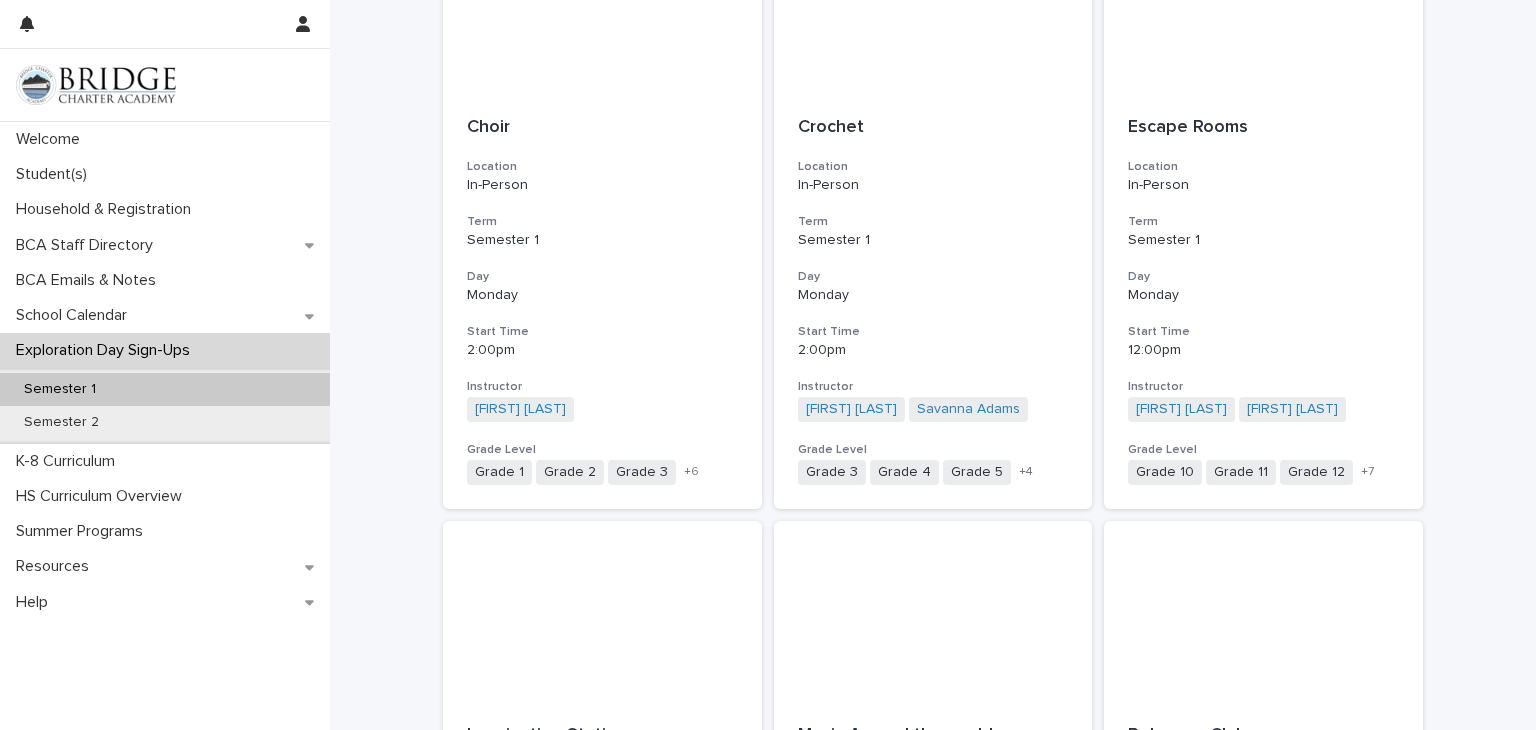 scroll, scrollTop: 1120, scrollLeft: 0, axis: vertical 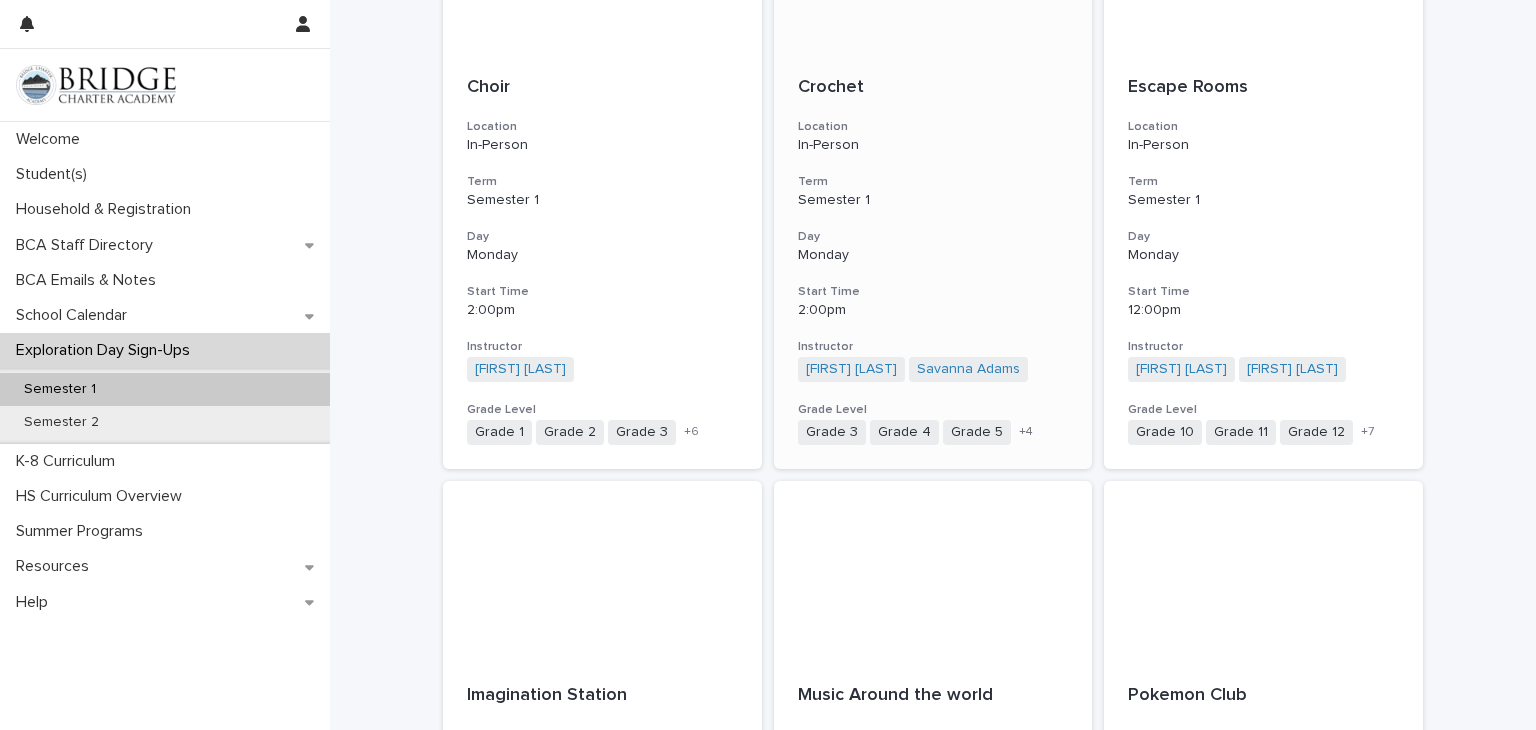 click on "Crochet" at bounding box center (933, 88) 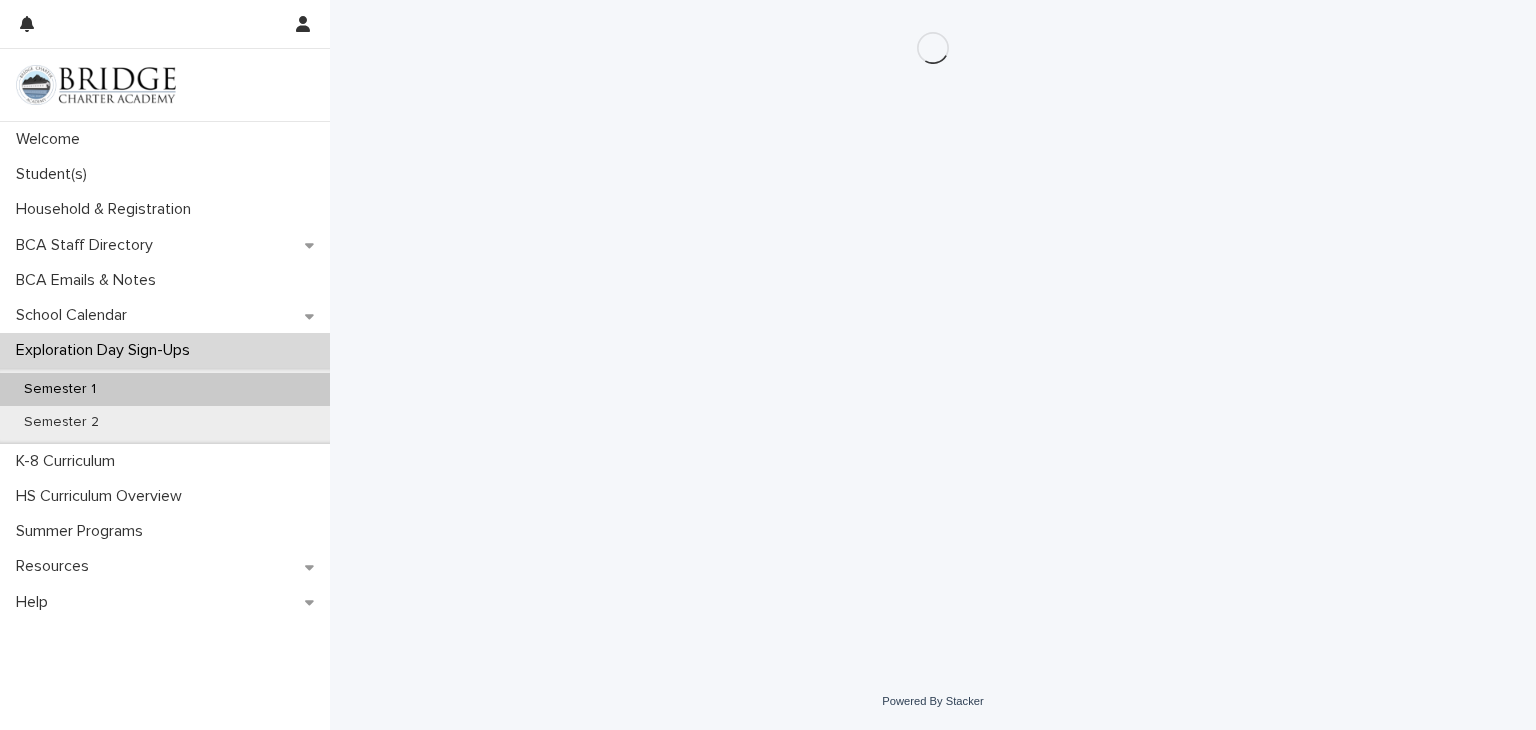 scroll, scrollTop: 0, scrollLeft: 0, axis: both 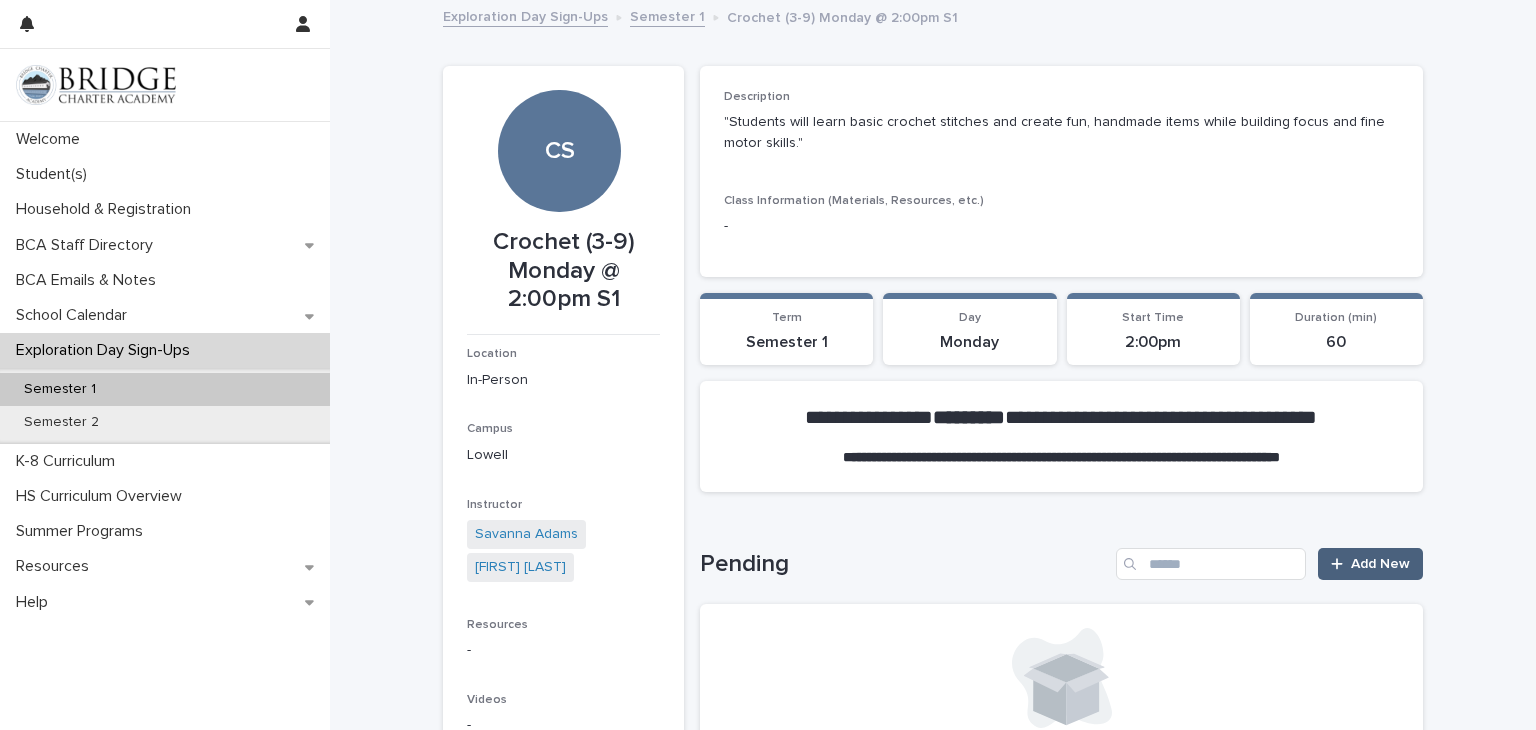 click on "Add New" at bounding box center [1380, 564] 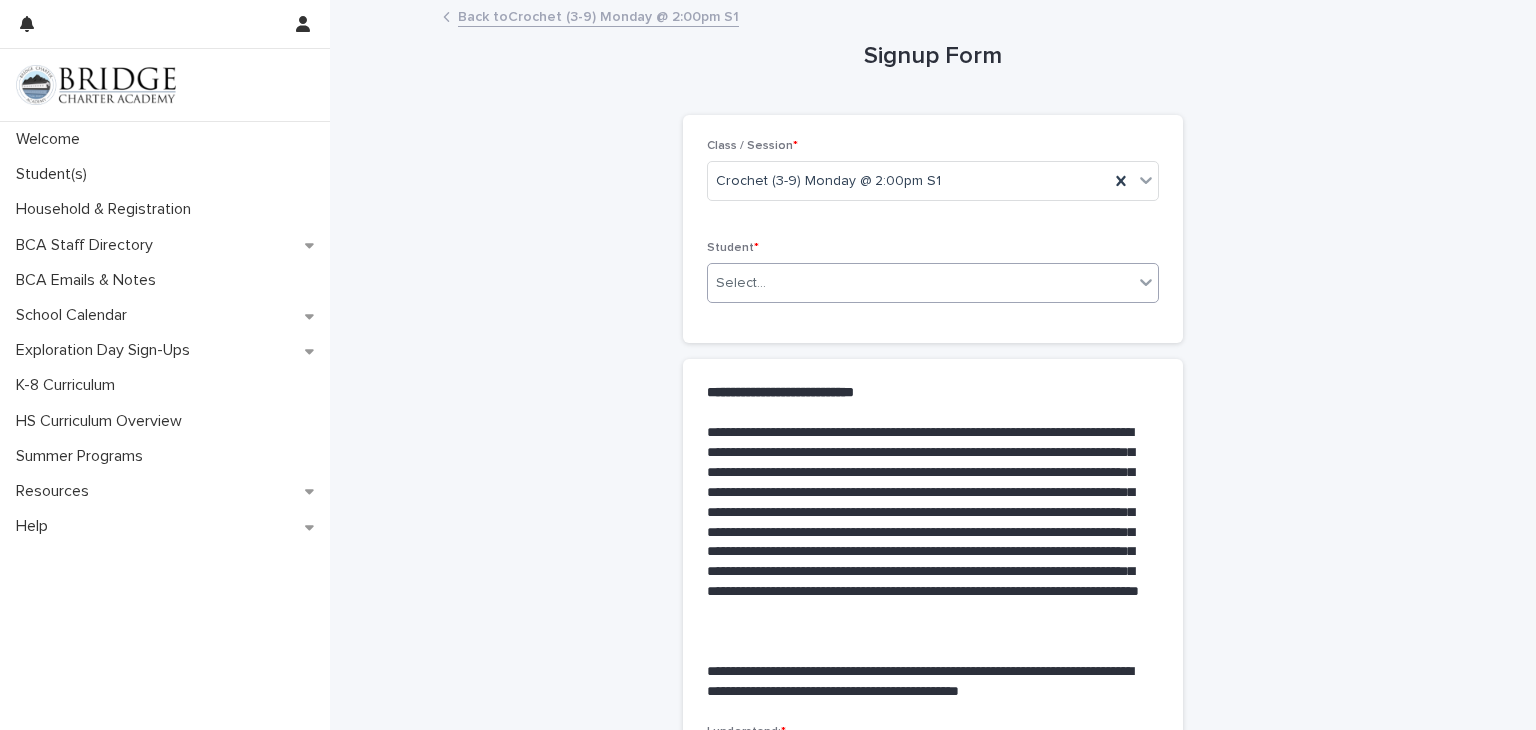 click 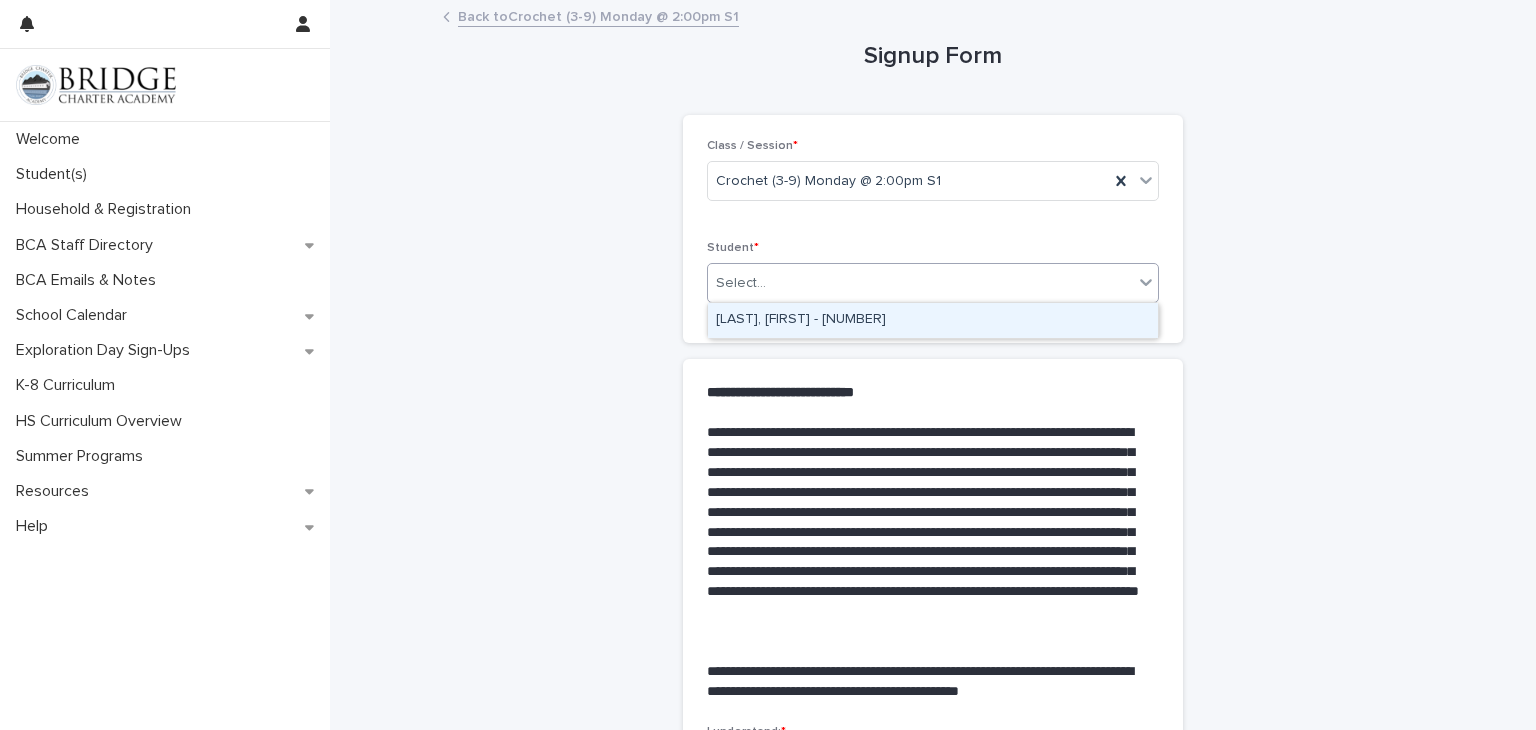 click on "[LAST], [FIRST] - [NUMBER]" at bounding box center [933, 320] 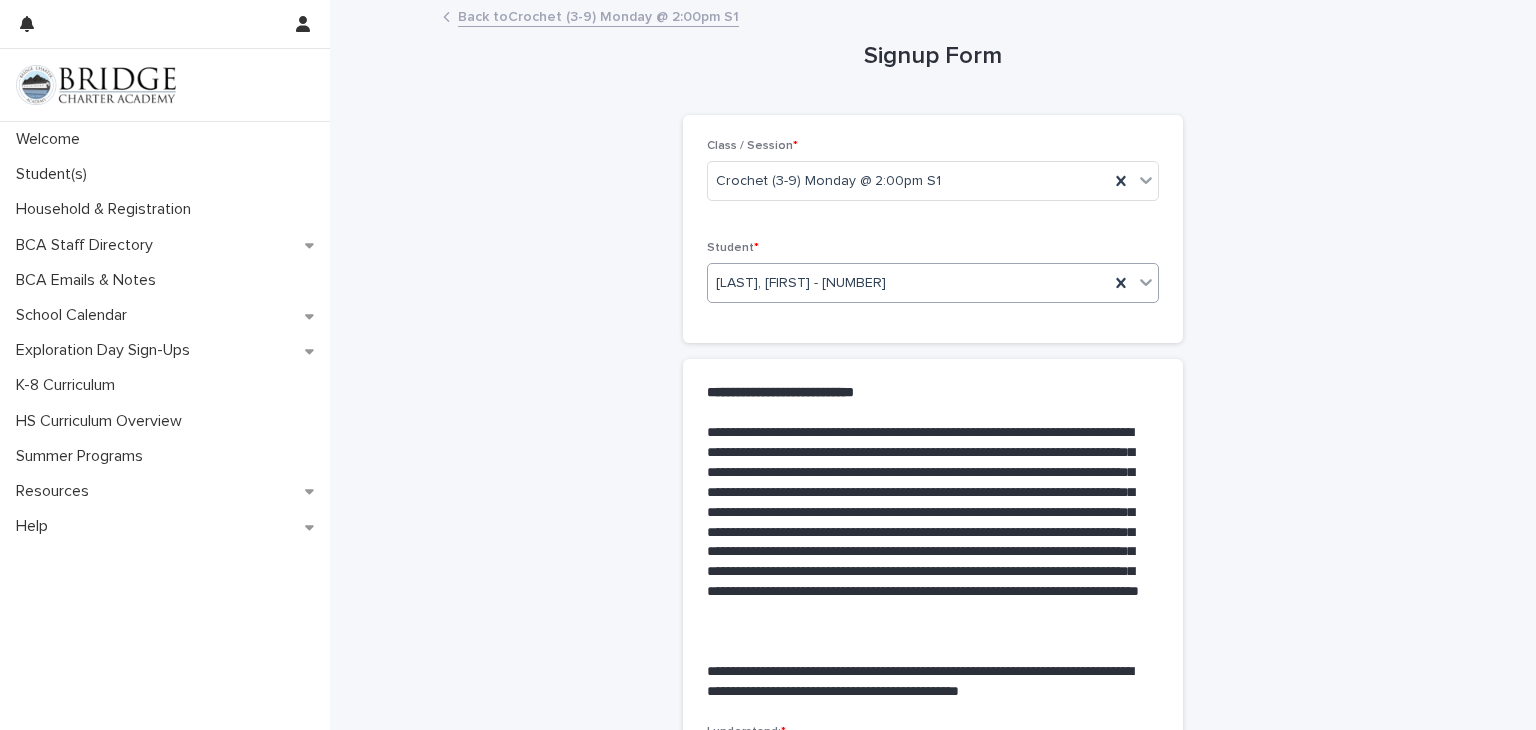 click on "**********" at bounding box center [933, 503] 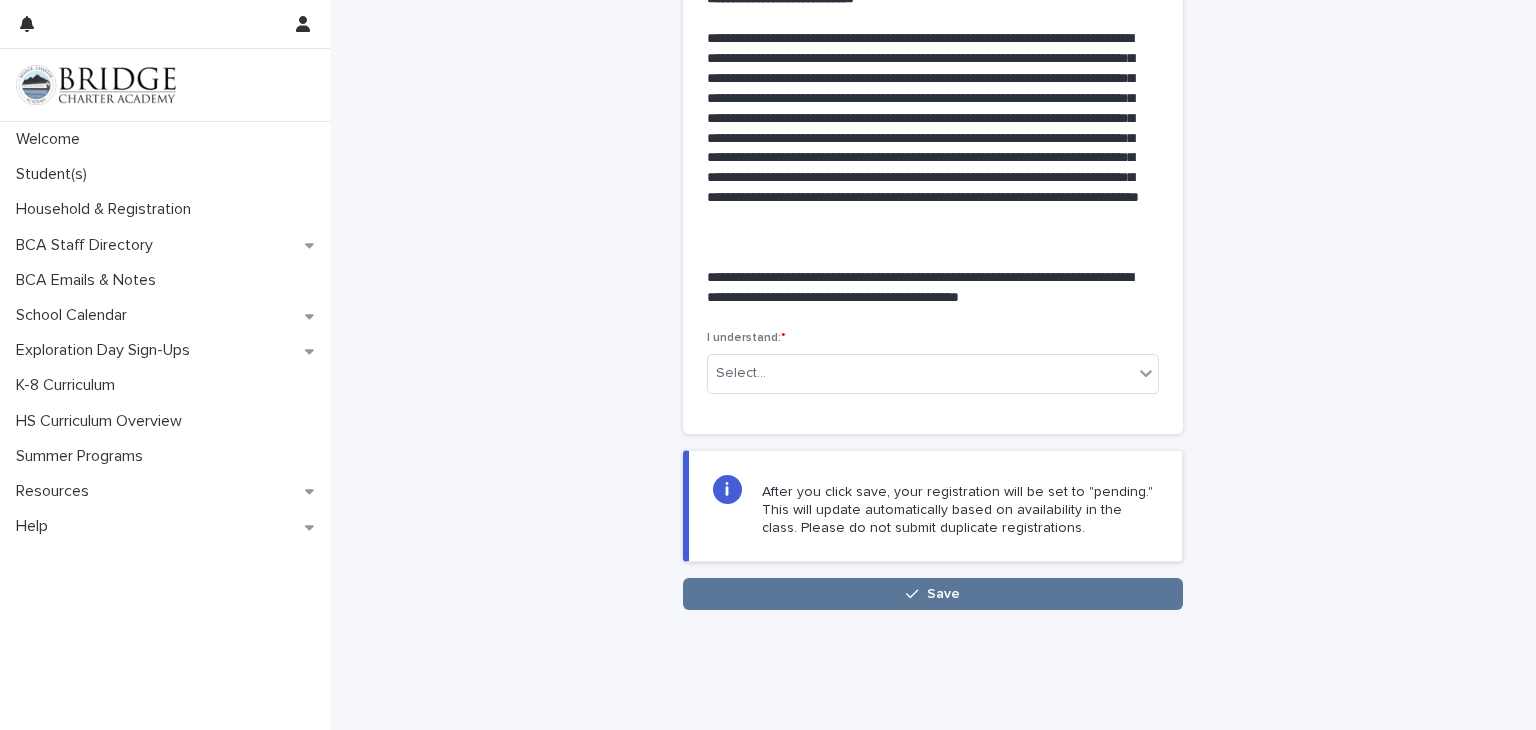 scroll, scrollTop: 400, scrollLeft: 0, axis: vertical 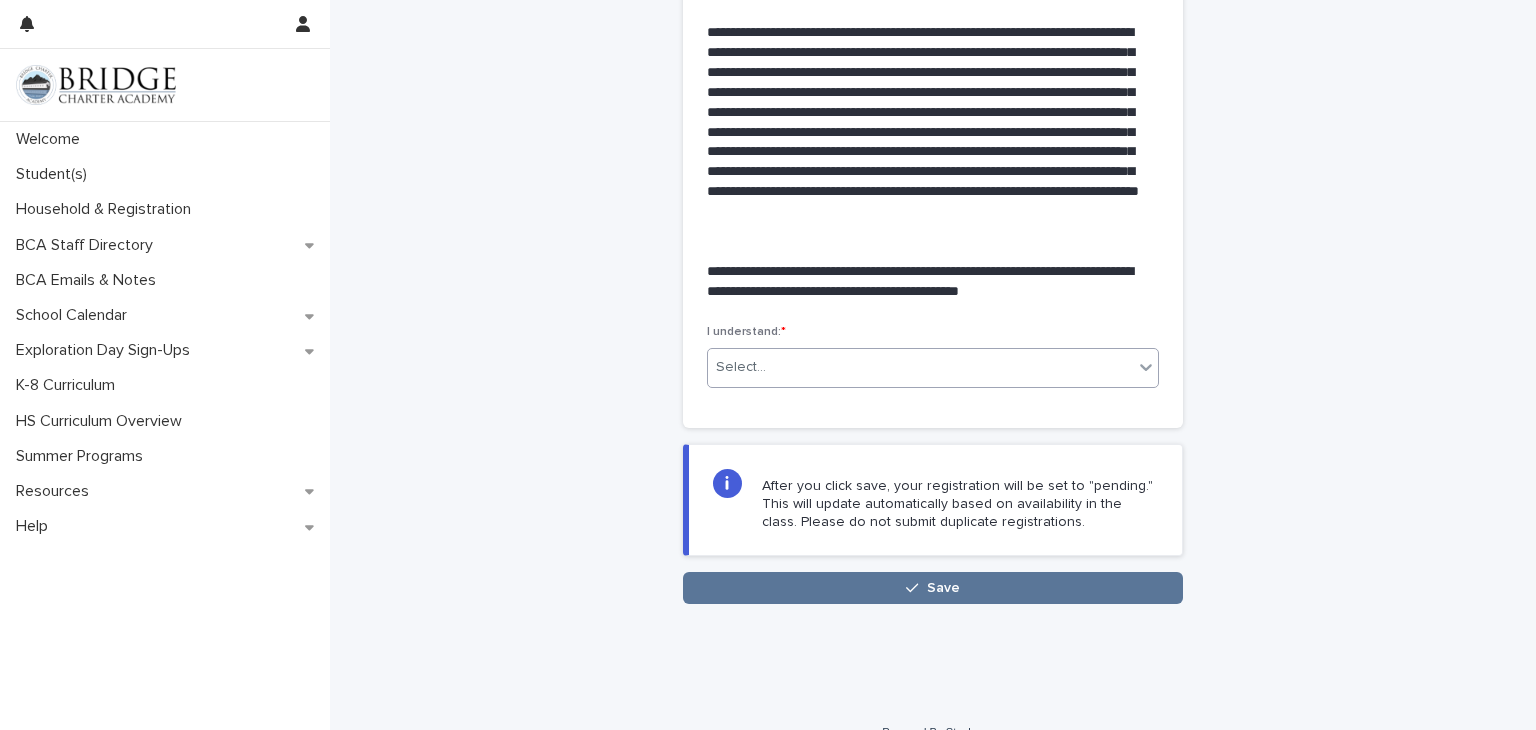 click 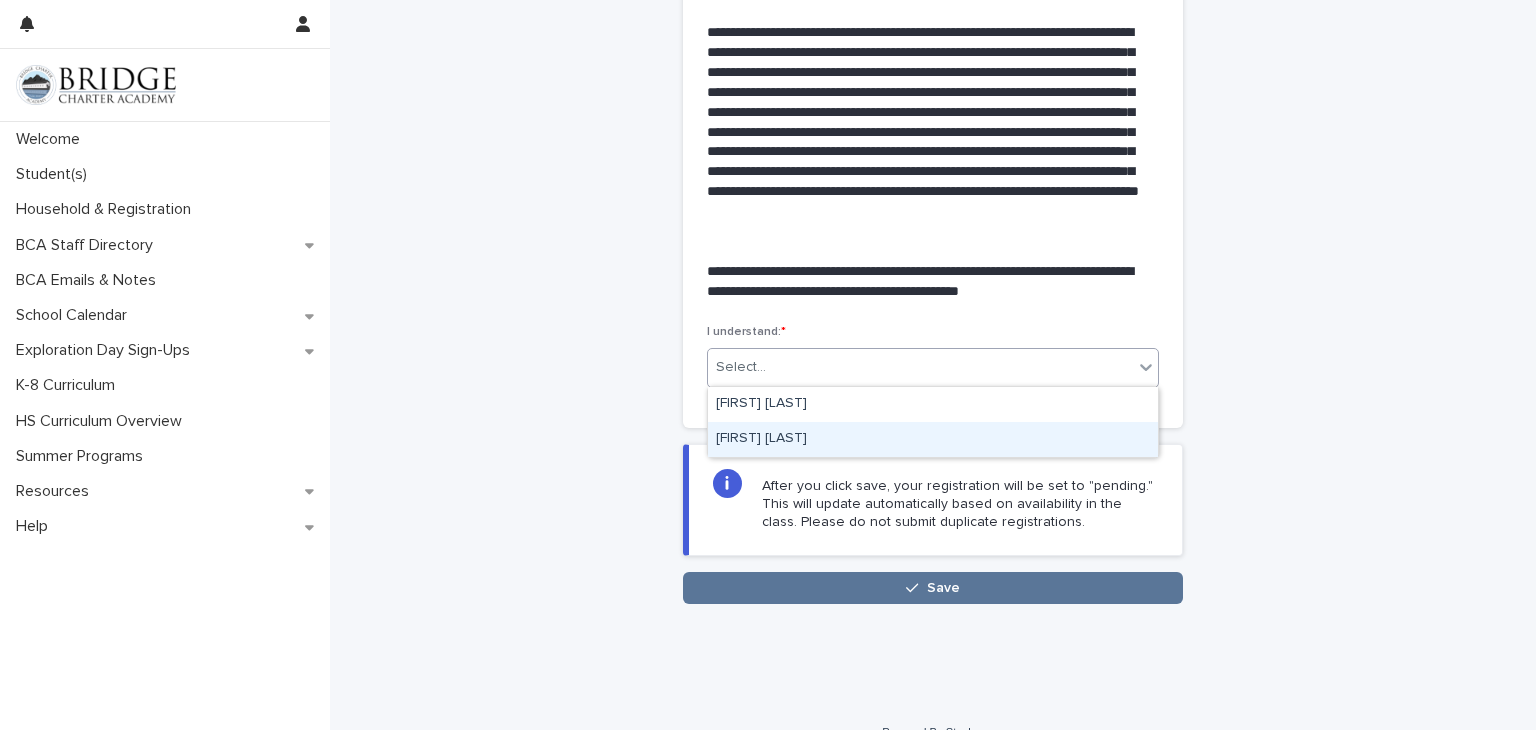 click on "[FIRST] [LAST]" at bounding box center (933, 439) 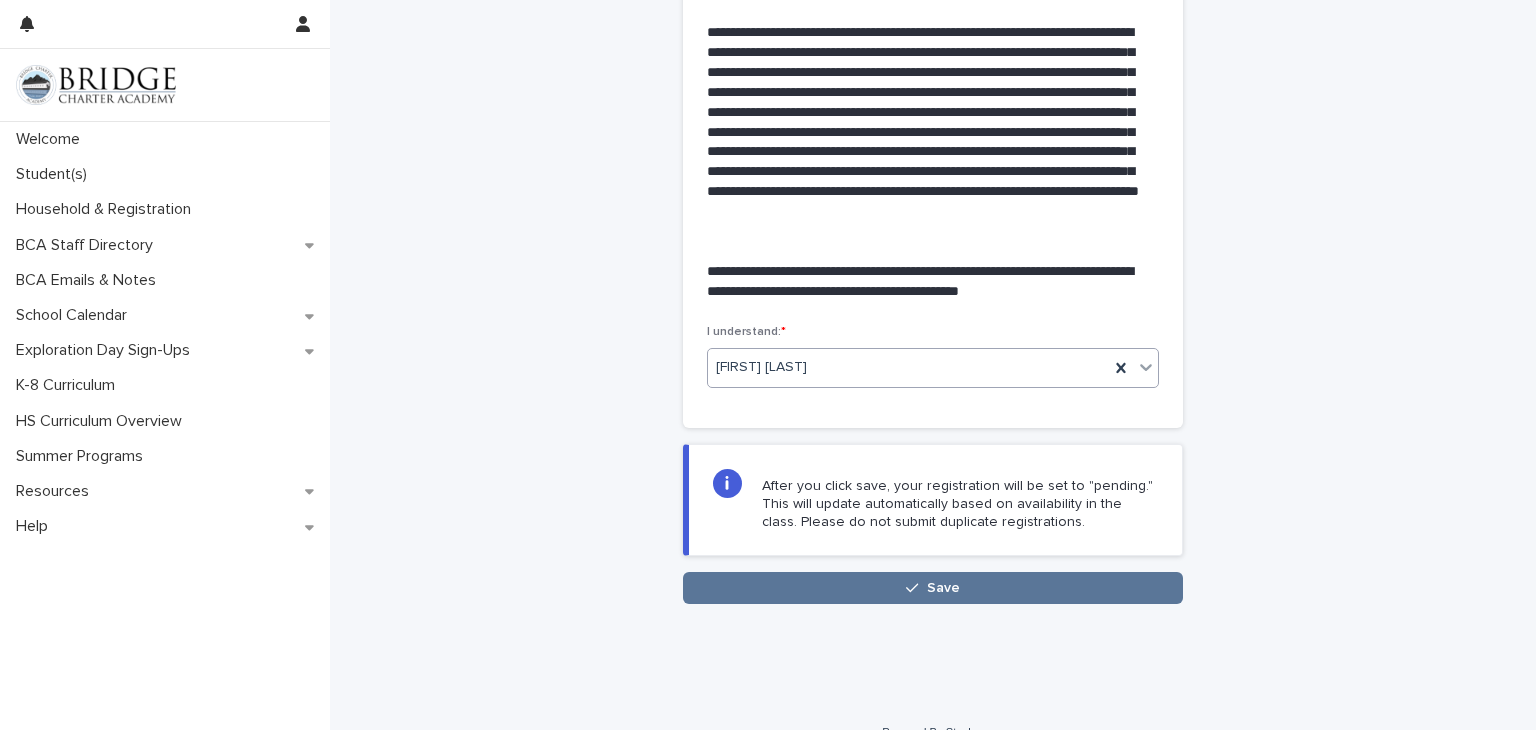click on "**********" at bounding box center (933, 103) 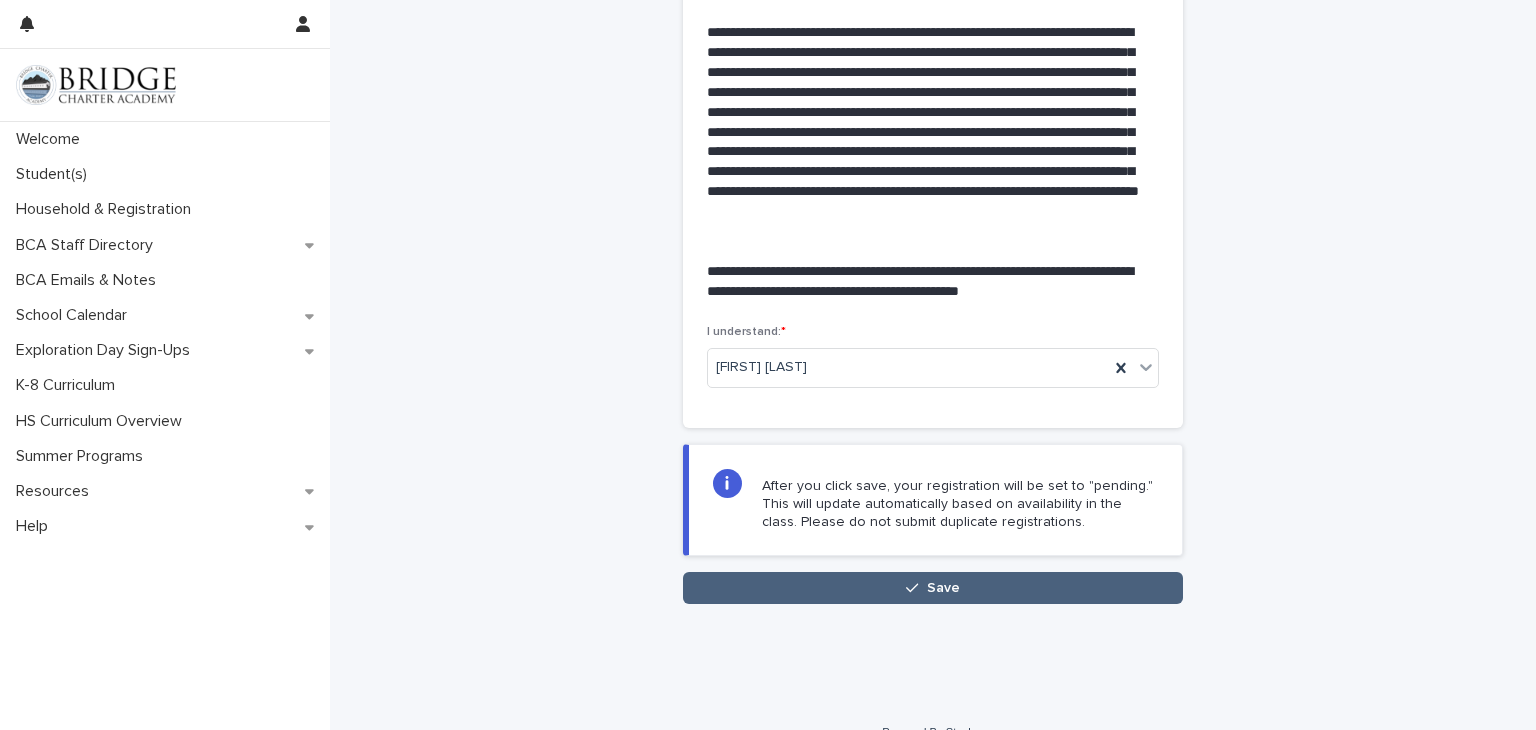 click on "Save" at bounding box center [933, 588] 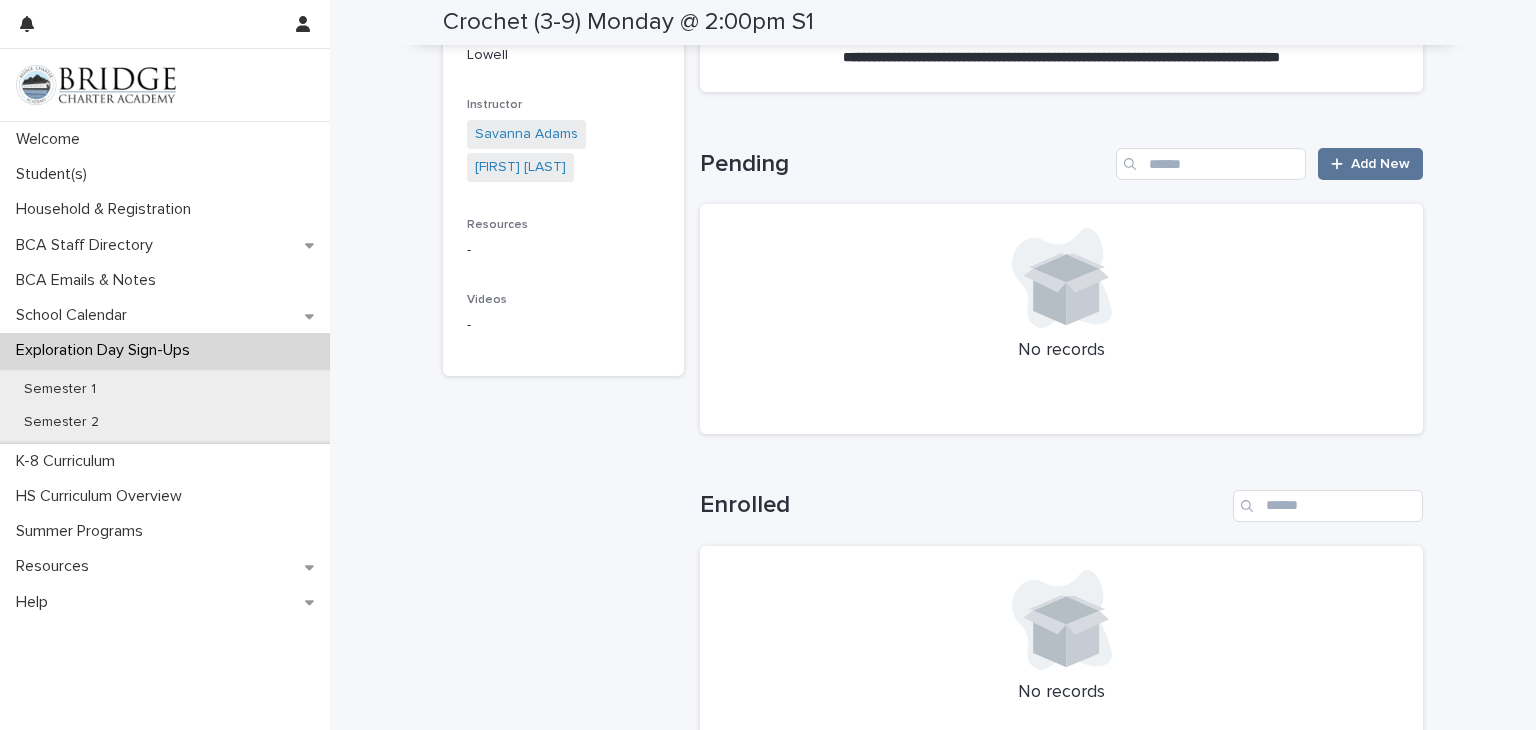 scroll, scrollTop: 635, scrollLeft: 0, axis: vertical 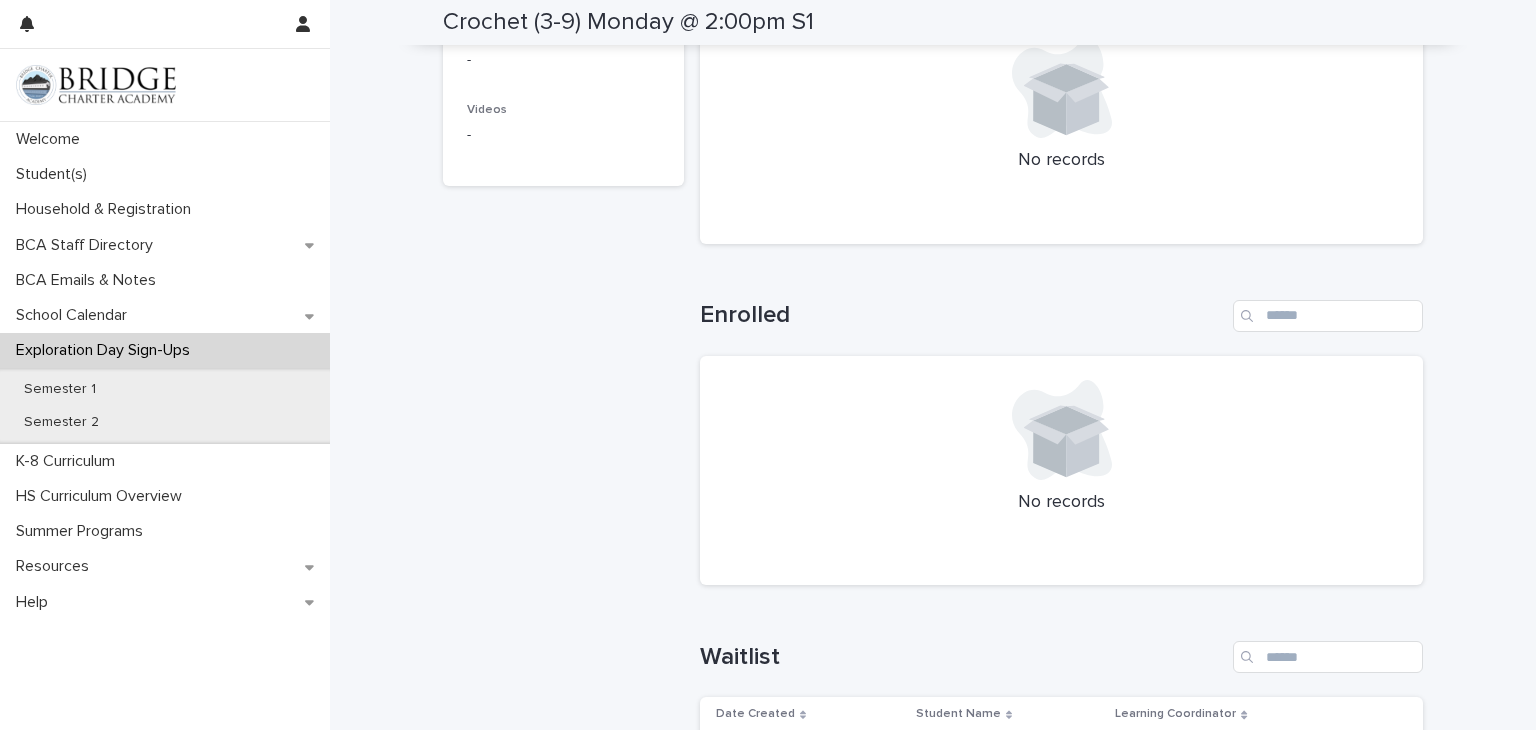 click on "**********" at bounding box center (933, 182) 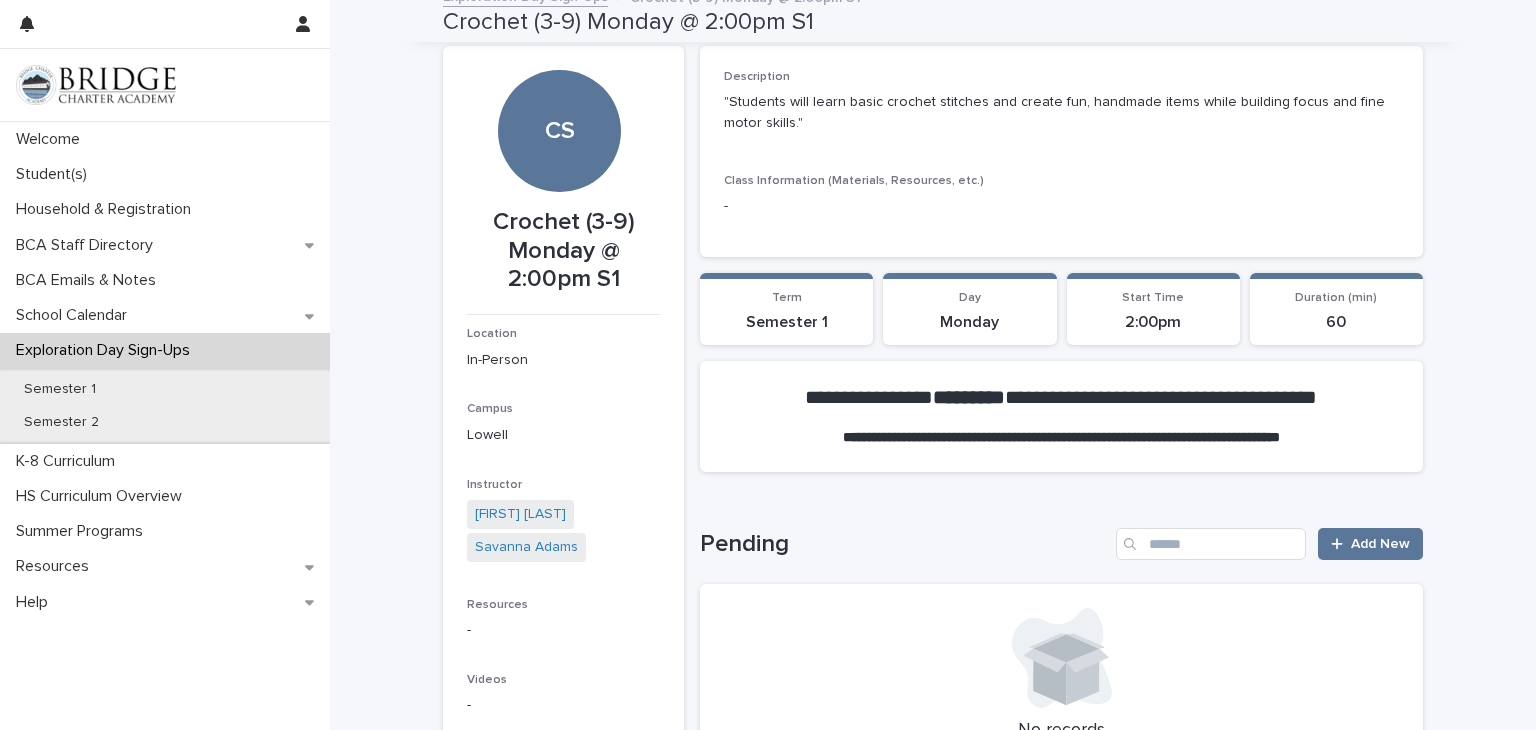 scroll, scrollTop: 0, scrollLeft: 0, axis: both 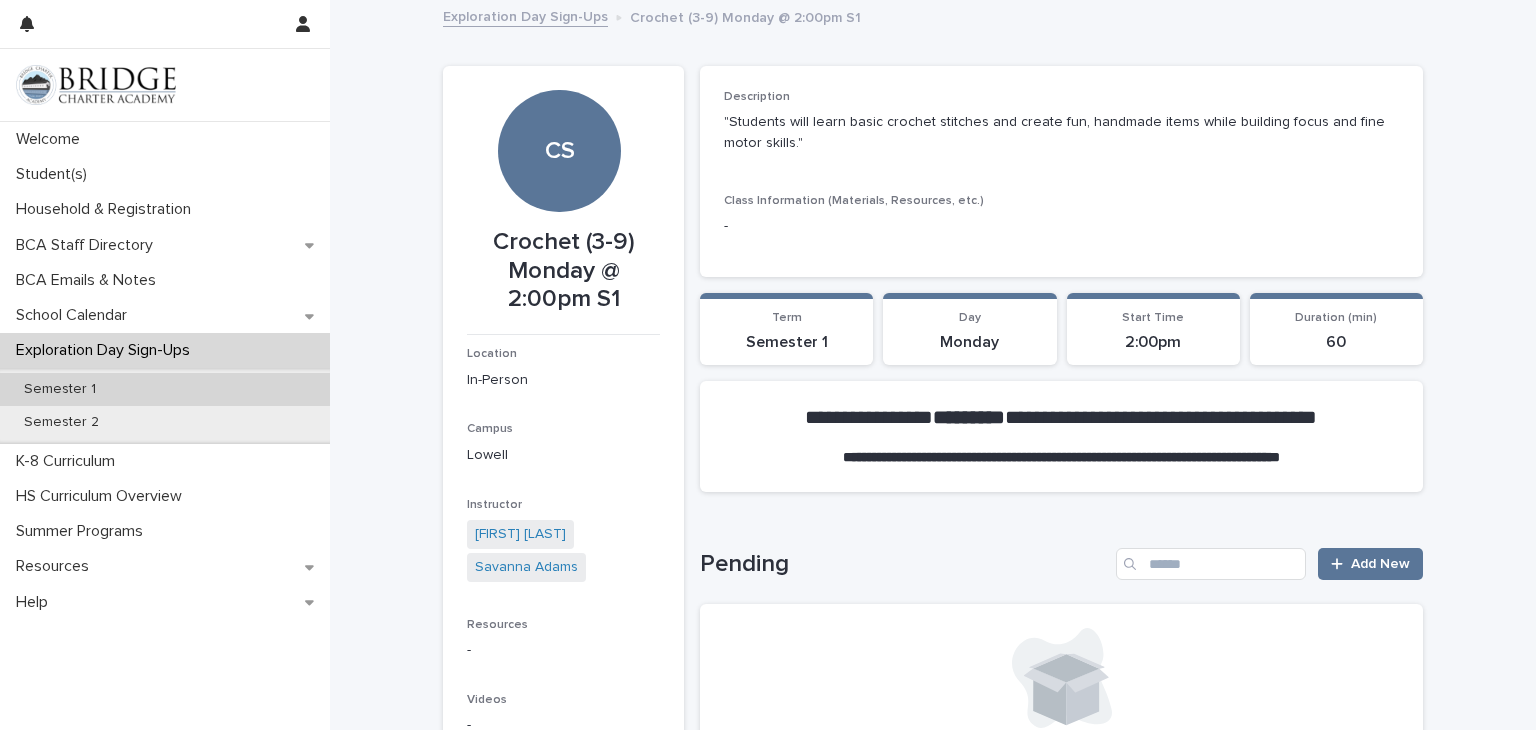 click on "Semester 1" at bounding box center (165, 389) 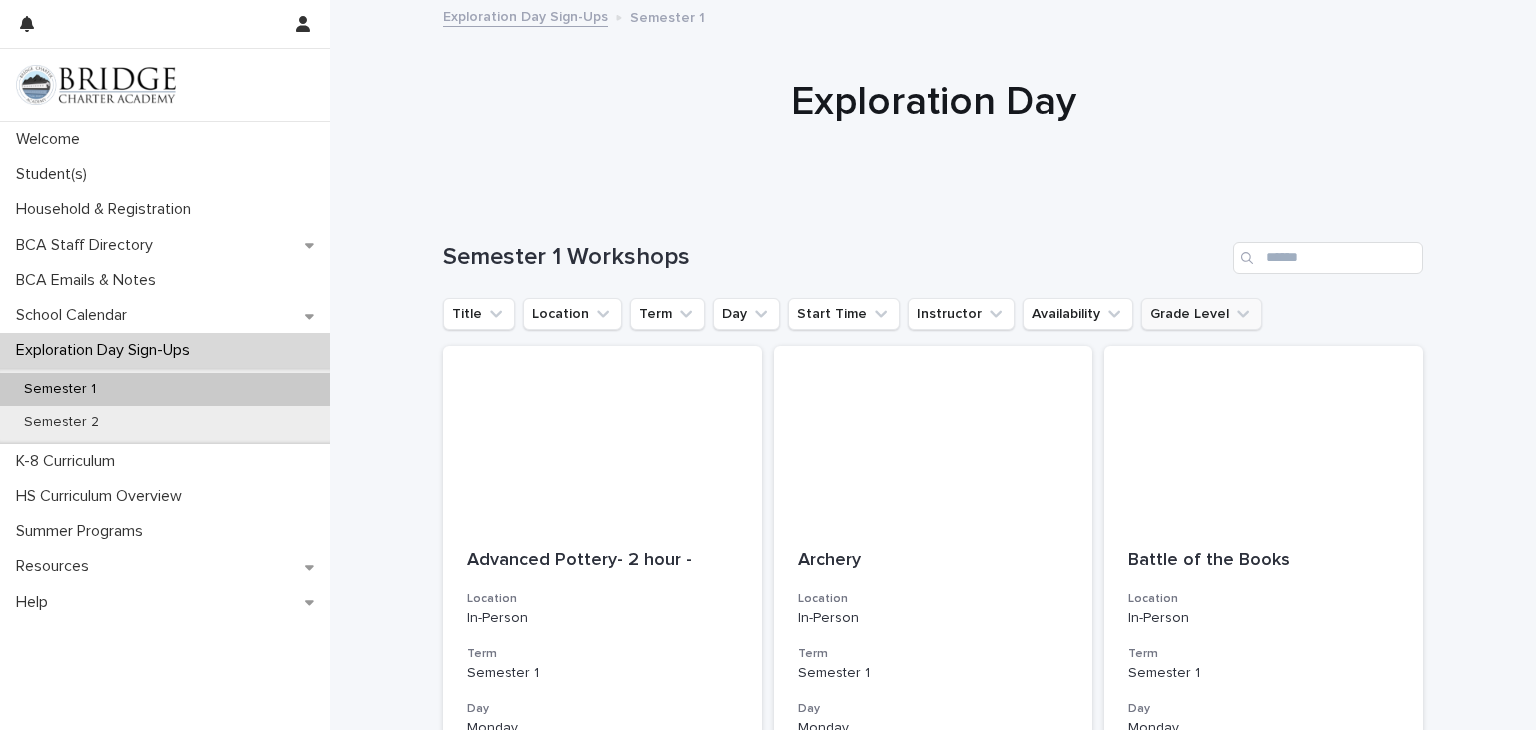 click 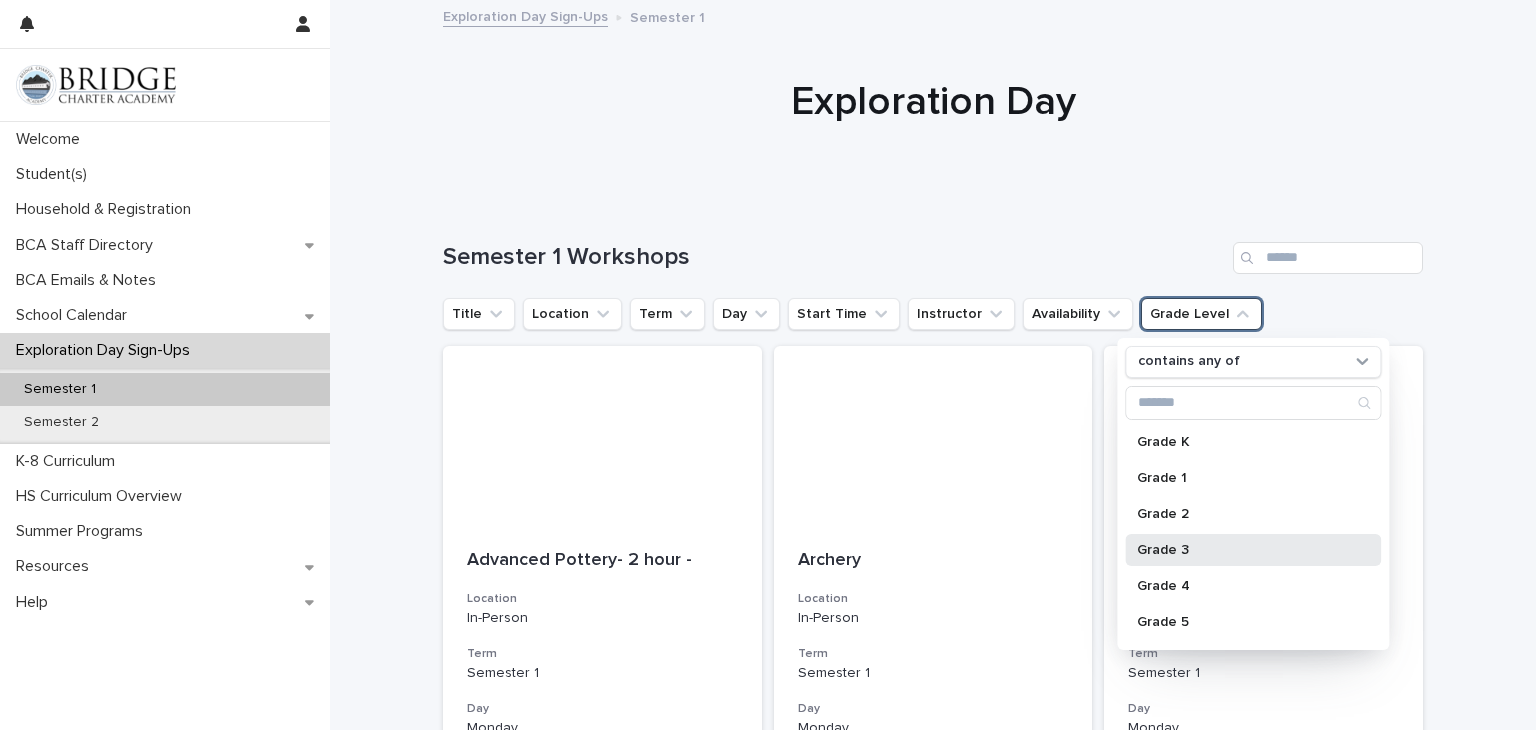 click on "Grade 3" at bounding box center (1253, 550) 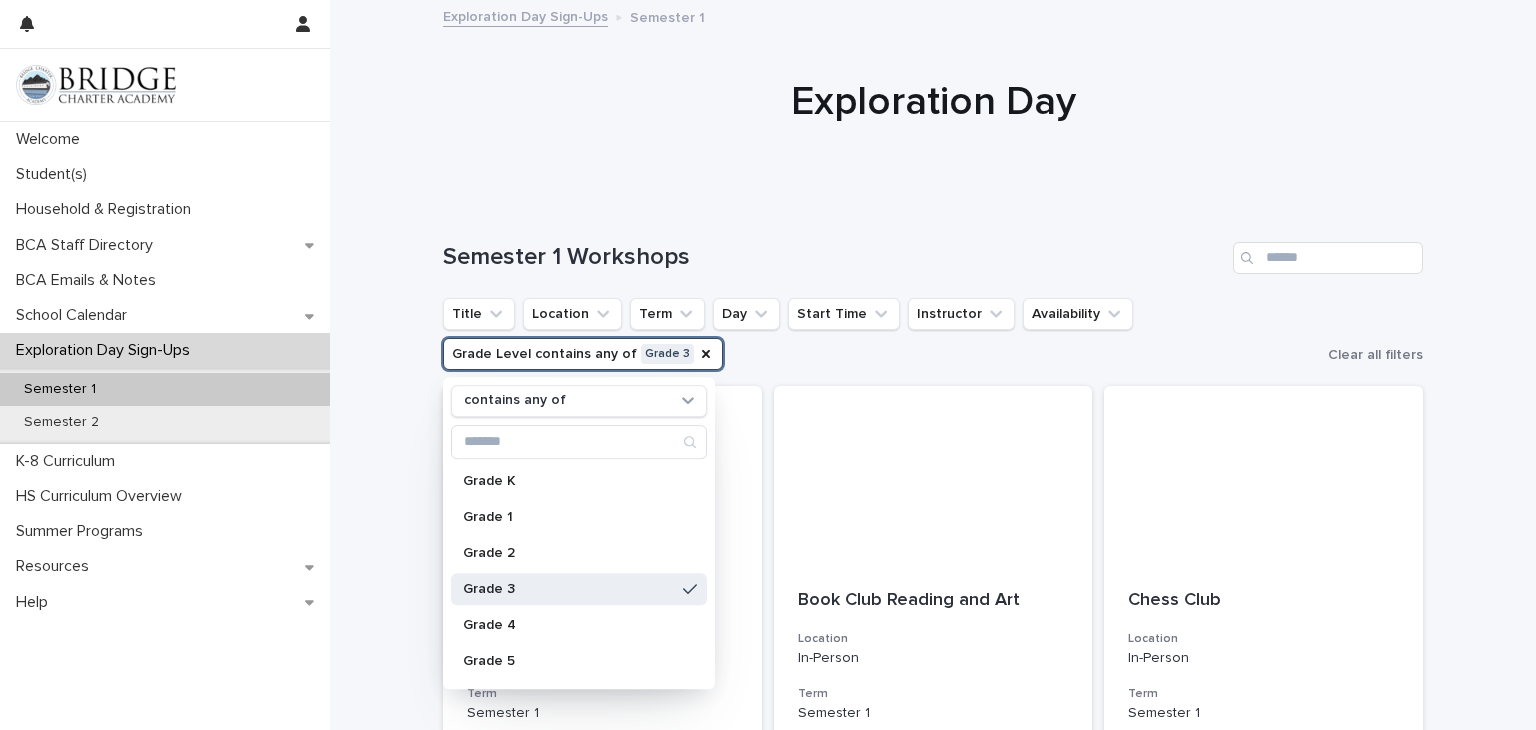 click on "Loading... Saving… Loading... Saving… Semester 1 Workshops Title Location Term Day Start Time Instructor Availability Grade Level contains any of Grade 3 contains any of Grade K Grade 1 Grade 2 Grade 3 Grade 4 Grade 5 Grade 6 Grade 7 Grade 8 Grade 9 Grade 10 Grade 11 Grade 12 High School Clear all filters Battle of the Books Location In-Person Term Semester 1 Day Monday Start Time 1:00pm Instructor [FIRST] [LAST]   [FIRST] [LAST]   [FIRST] [LAST]   + 0 Grade Level Grade 10 Grade 11 Grade 12 Grade 3 Grade 4 Grade 5 Grade 6 Grade 7 Grade 8 Grade 9 + 0 Book Club Reading and Art Location In-Person Term Semester 1 Day Monday Start Time 12:00pm Instructor [FIRST] [LAST]   [FIRST] [LAST]   + 0 Grade Level Grade 1 Grade 2 Grade 3 Grade 4 Grade K + 0 Chess Club Location In-Person Term Semester 1 Day Monday Start Time 12:00pm Instructor [FIRST] [LAST]   [FIRST] [LAST]   + 0 Grade Level Grade 1 Grade 2 Grade 3 Grade 4 Grade 5 Grade K + 0 Choir Location In-Person Term Semester 1 Day Monday Start Time 2:00pm   + 0 + 0" at bounding box center (933, 1589) 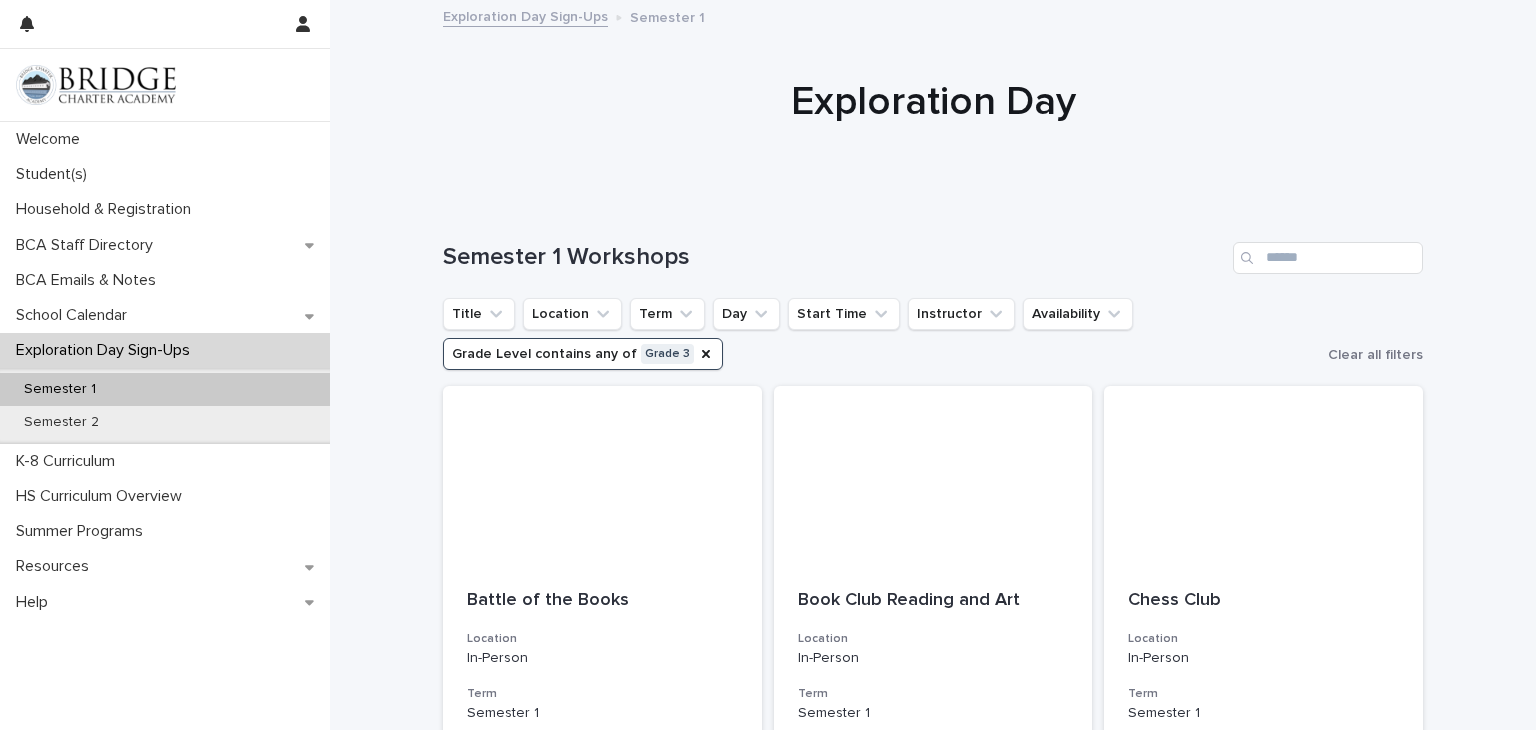 click on "Loading... Saving… Loading... Saving… Semester 1 Workshops Title Location Term Day Start Time Instructor Availability Grade Level contains any of Grade 3 Clear all filters Battle of the Books Location In-Person Term Semester 1 Day Monday Start Time 1:00pm Instructor [FIRST] [LAST]   [FIRST] [LAST]   [FIRST] [LAST]   + 0 Grade Level Grade 10 Grade 11 Grade 12 Grade 3 Grade 4 Grade 5 Grade 6 Grade 7 Grade 8 Grade 9 + 0 Book Club Reading and Art Location In-Person Term Semester 1 Day Monday Start Time 12:00pm Instructor [FIRST] [LAST]   [FIRST] [LAST]   + 0 Grade Level Grade 1 Grade 2 Grade 3 Grade 4 Grade K + 0 Chess Club Location In-Person Term Semester 1 Day Monday Start Time 12:00pm Instructor [FIRST] [LAST]   [FIRST] [LAST]   + 0 Grade Level Grade 1 Grade 2 Grade 3 Grade 4 Grade 5 Grade K + 0 Choir Location In-Person Term Semester 1 Day Monday Start Time 2:00pm Instructor [FIRST] [LAST]   + 0 Grade Level Grade 1 Grade 2 Grade 3 Grade 4 Grade 5 Grade 6 Grade 7 Grade 8 Grade K + 0 Crochet Location Term" at bounding box center [933, 1589] 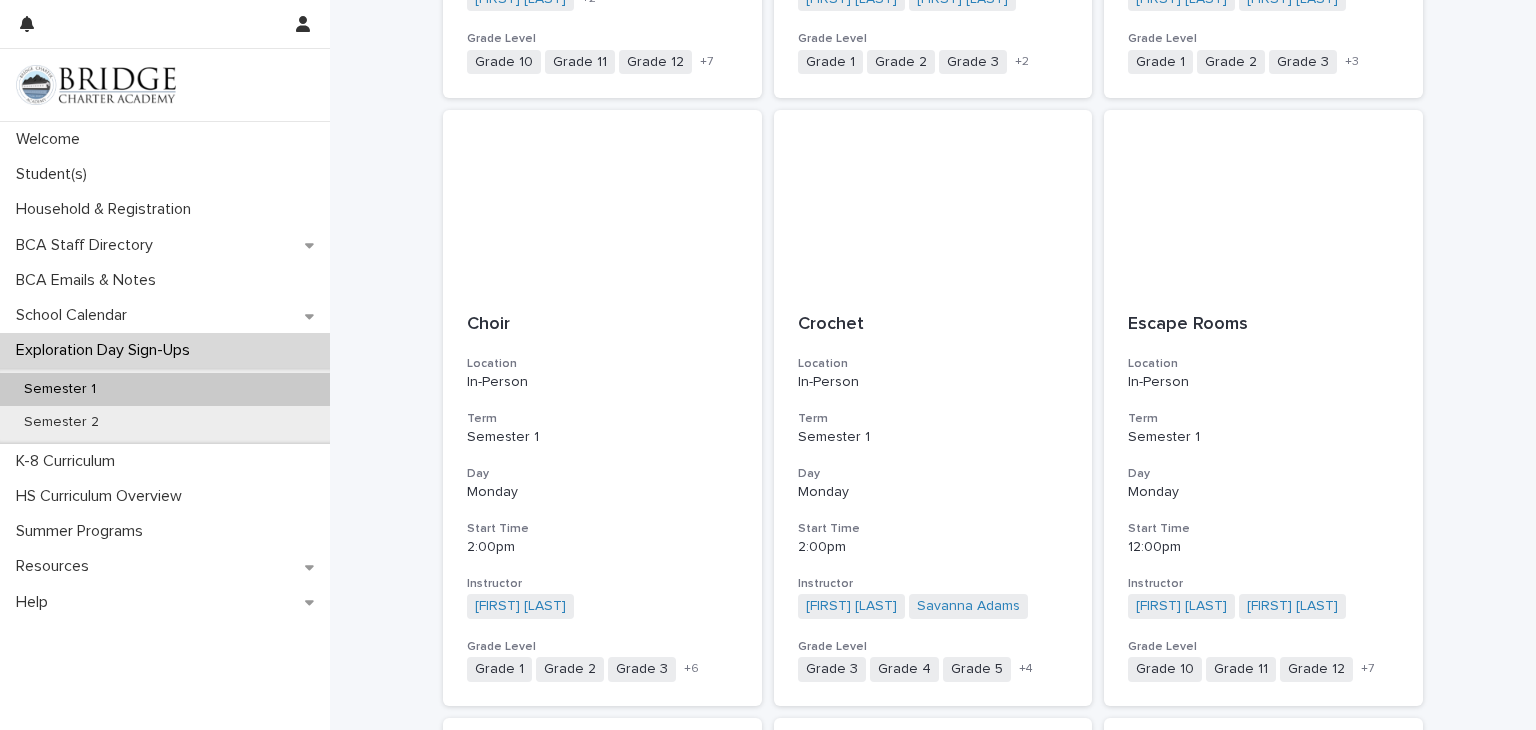 scroll, scrollTop: 880, scrollLeft: 0, axis: vertical 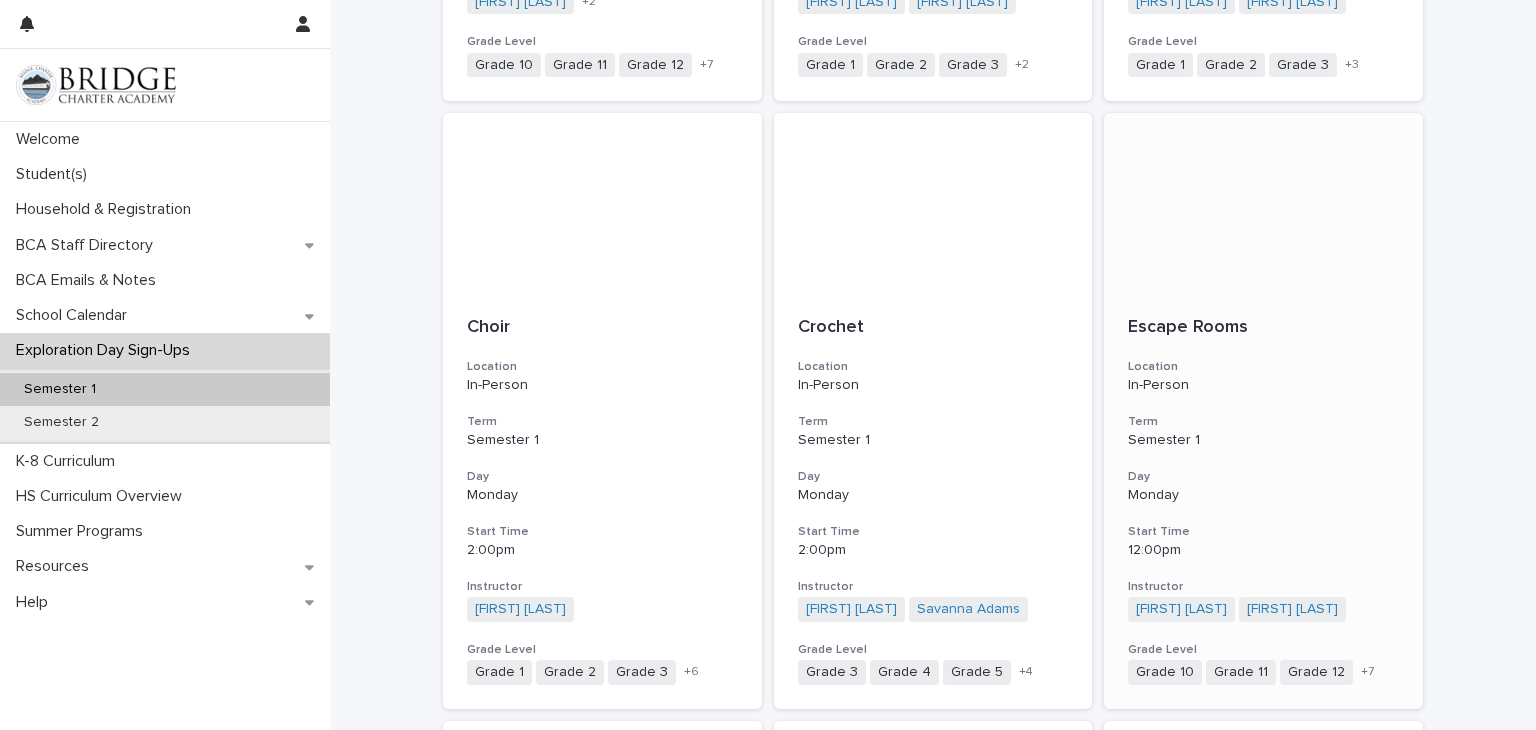 click at bounding box center (1263, 203) 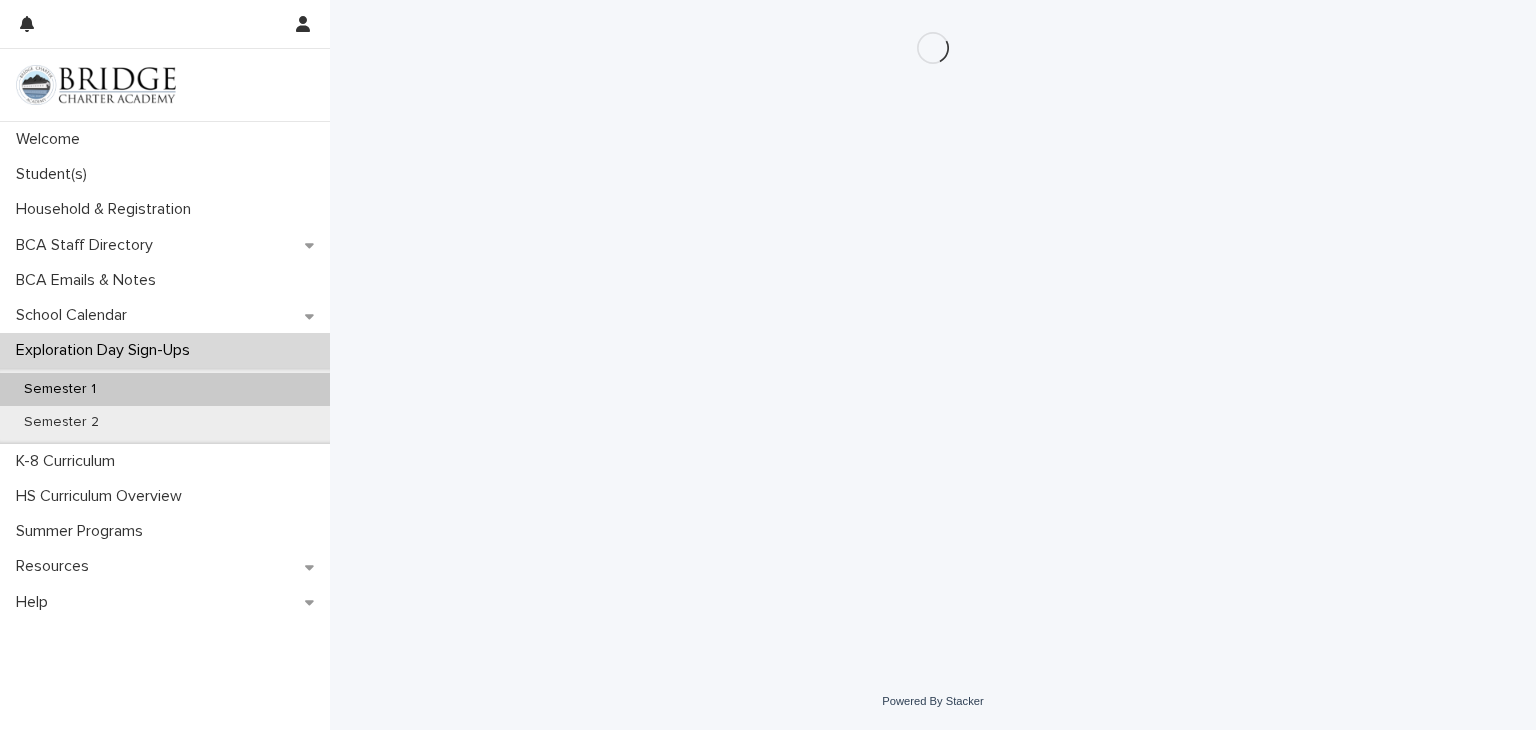 scroll, scrollTop: 0, scrollLeft: 0, axis: both 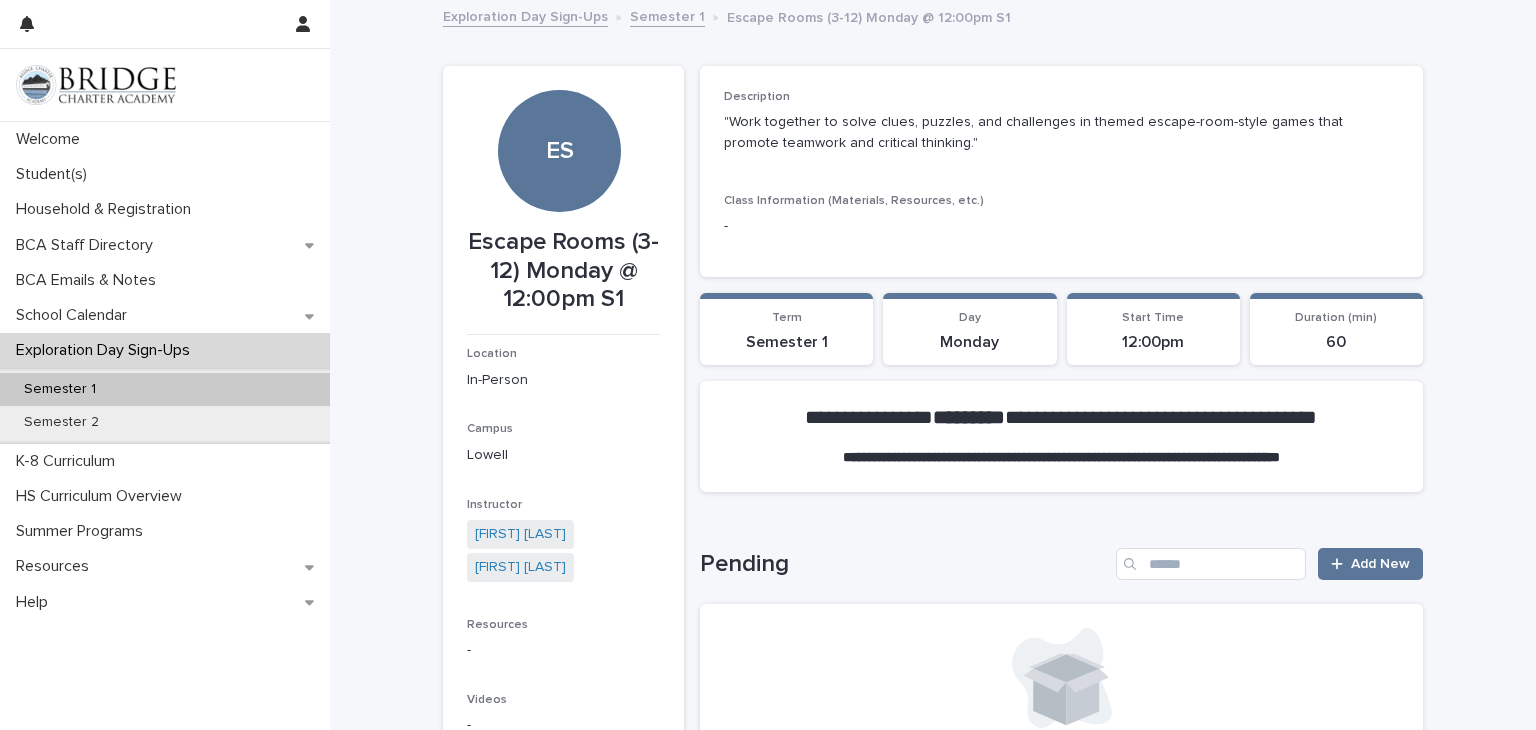 click on "**********" at bounding box center [933, 817] 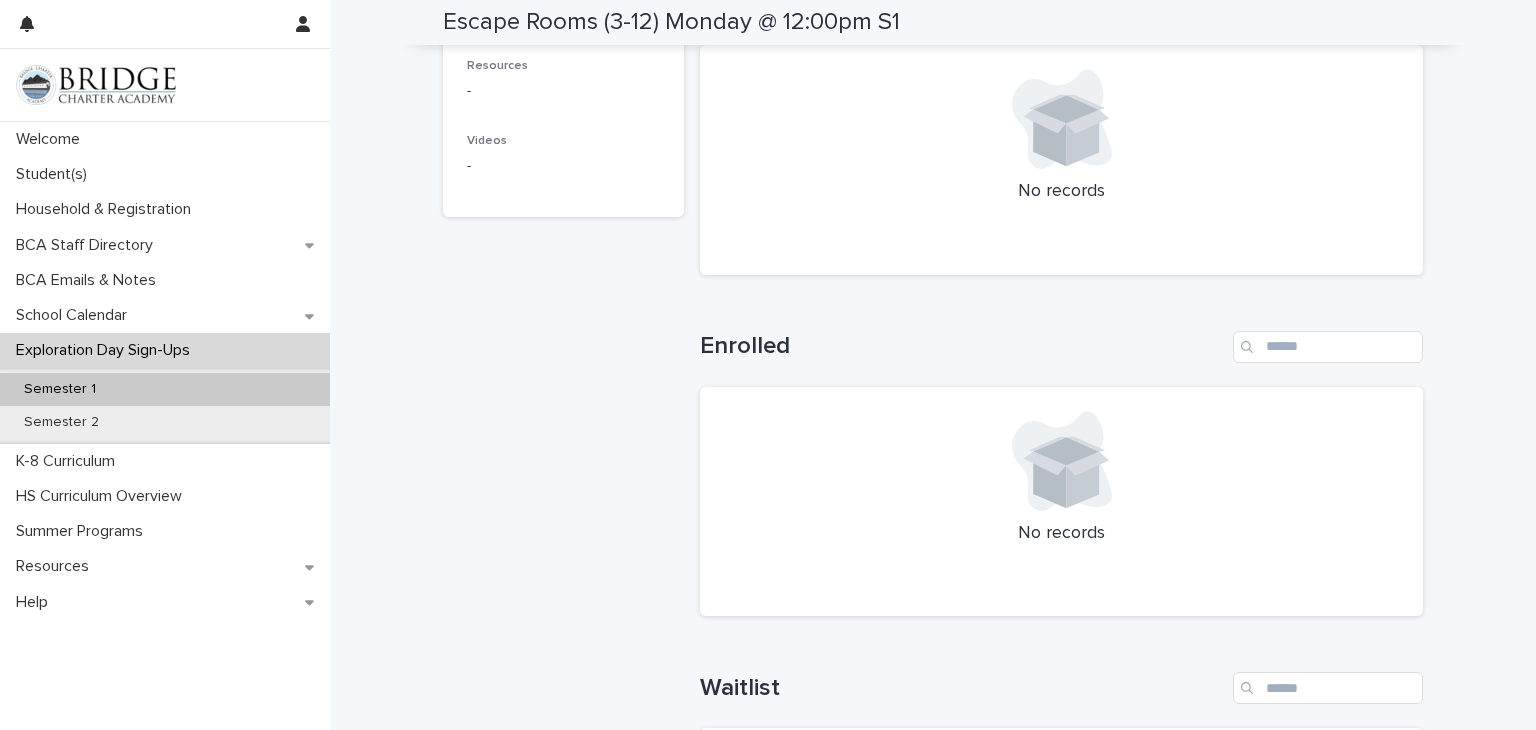 scroll, scrollTop: 560, scrollLeft: 0, axis: vertical 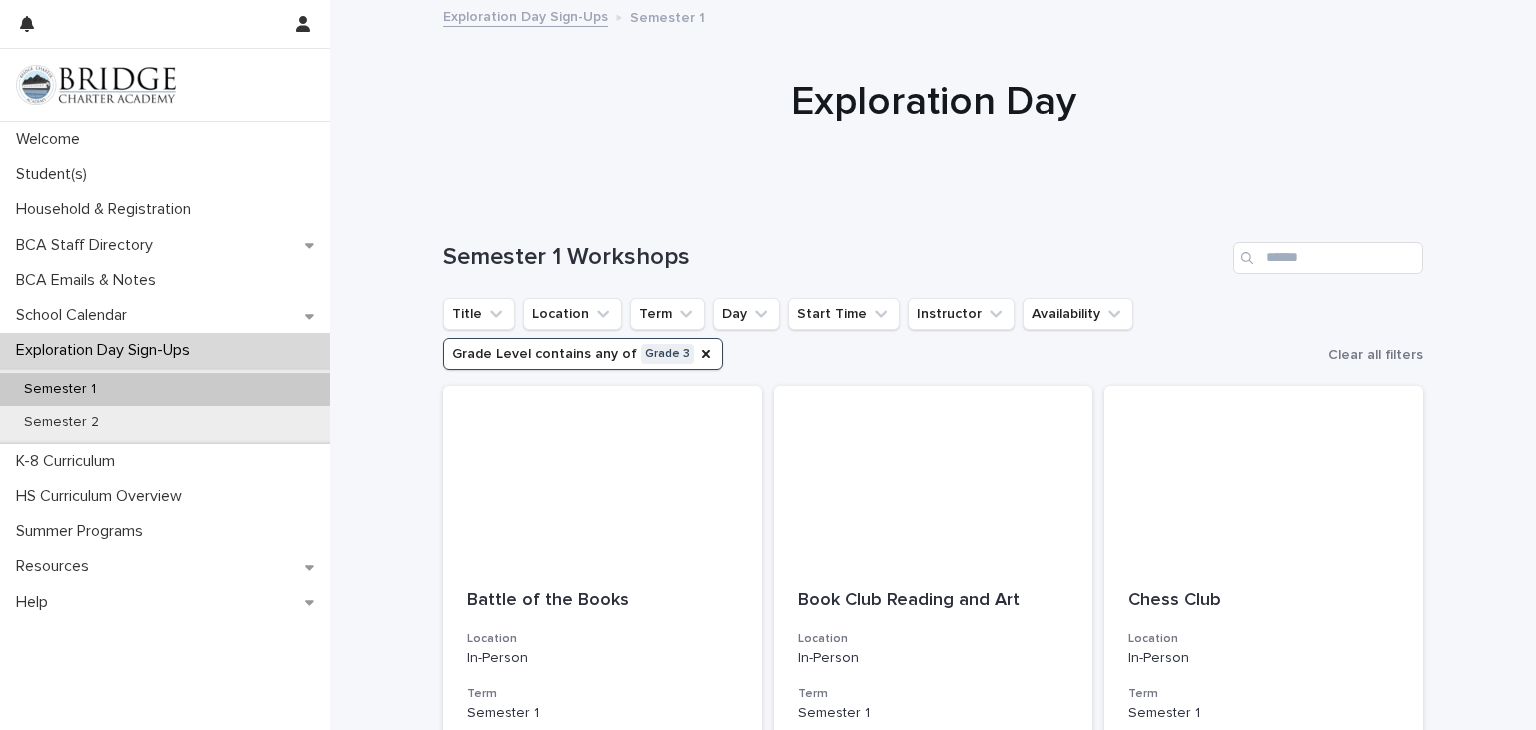 click on "Loading... Saving… Loading... Saving… Semester 1 Workshops Title Location Term Day Start Time Instructor Availability Grade Level contains any of Grade 3 Clear all filters Battle of the Books Location In-Person Term Semester 1 Day Monday Start Time 1:00pm Instructor [FIRST] [LAST]   [FIRST] [LAST]   [FIRST] [LAST]   + 0 Grade Level Grade 10 Grade 11 Grade 12 Grade 3 Grade 4 Grade 5 Grade 6 Grade 7 Grade 8 Grade 9 + 0 Book Club Reading and Art Location In-Person Term Semester 1 Day Monday Start Time 12:00pm Instructor [FIRST] [LAST]   [FIRST] [LAST]   + 0 Grade Level Grade 1 Grade 2 Grade 3 Grade 4 Grade K + 0 Chess Club Location In-Person Term Semester 1 Day Monday Start Time 12:00pm Instructor [FIRST] [LAST]   [FIRST] [LAST]   + 0 Grade Level Grade 1 Grade 2 Grade 3 Grade 4 Grade 5 Grade K + 0 Choir Location In-Person Term Semester 1 Day Monday Start Time 2:00pm Instructor [FIRST] [LAST]   + 0 Grade Level Grade 1 Grade 2 Grade 3 Grade 4 Grade 5 Grade 6 Grade 7 Grade 8 Grade K + 0 Crochet Location Term" at bounding box center (933, 1589) 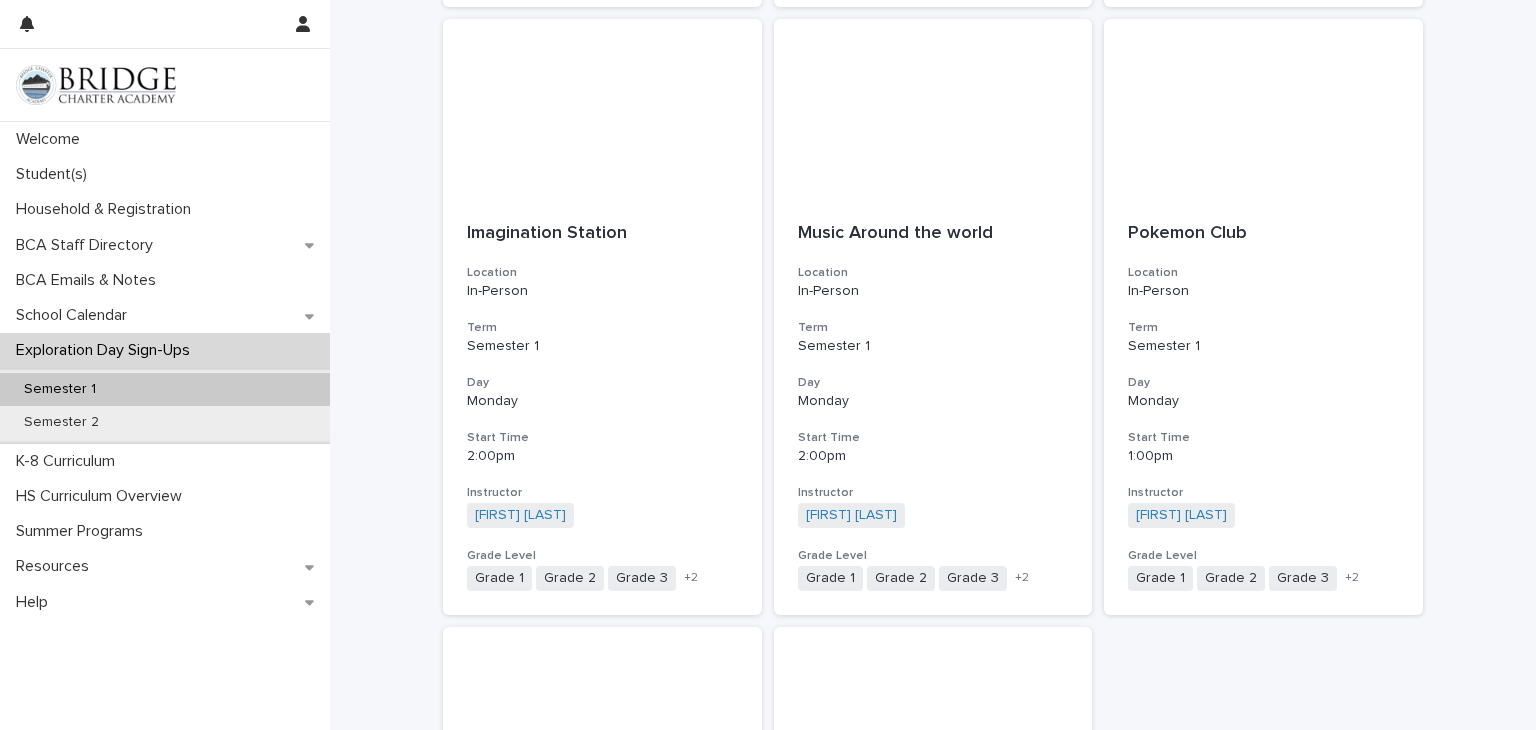 scroll, scrollTop: 1542, scrollLeft: 0, axis: vertical 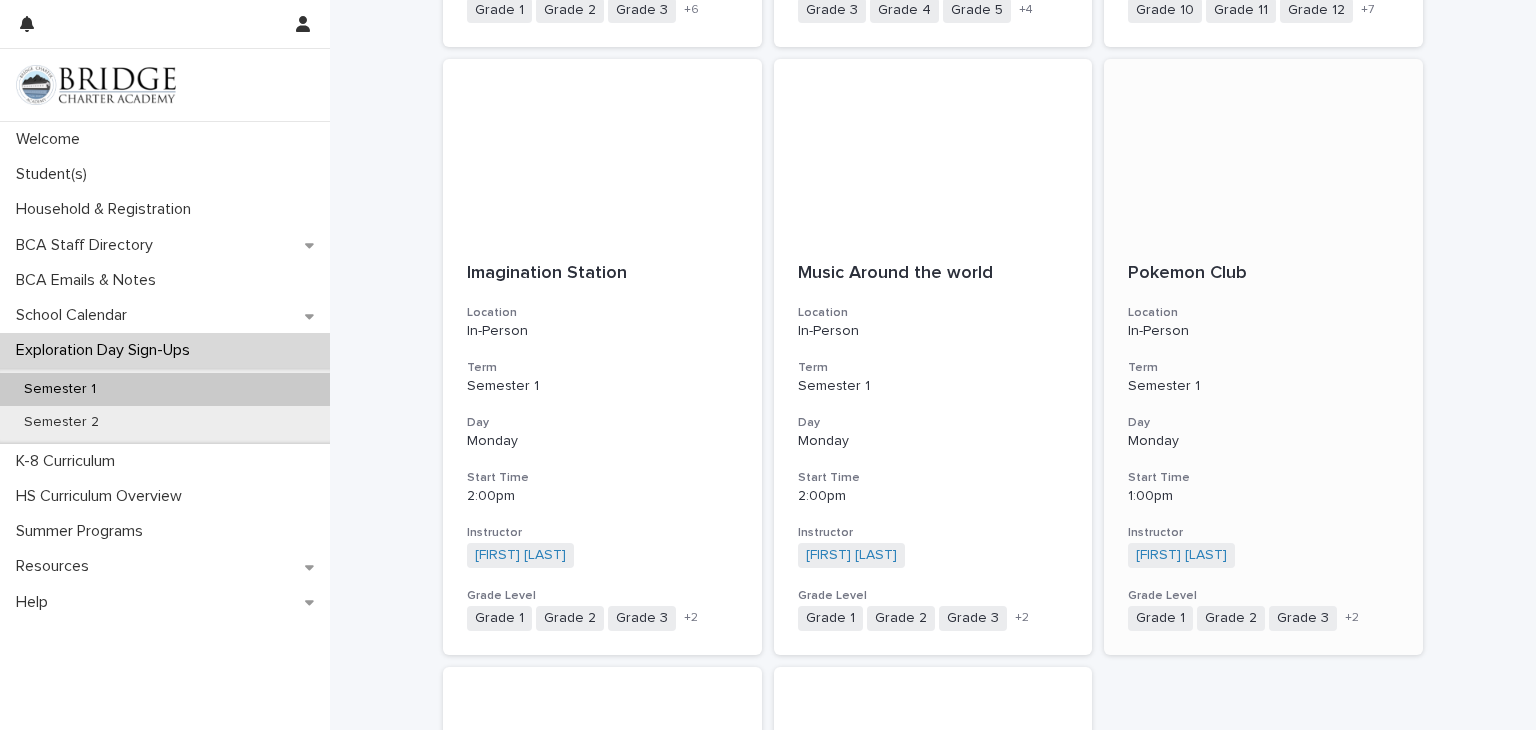 click at bounding box center [1263, 149] 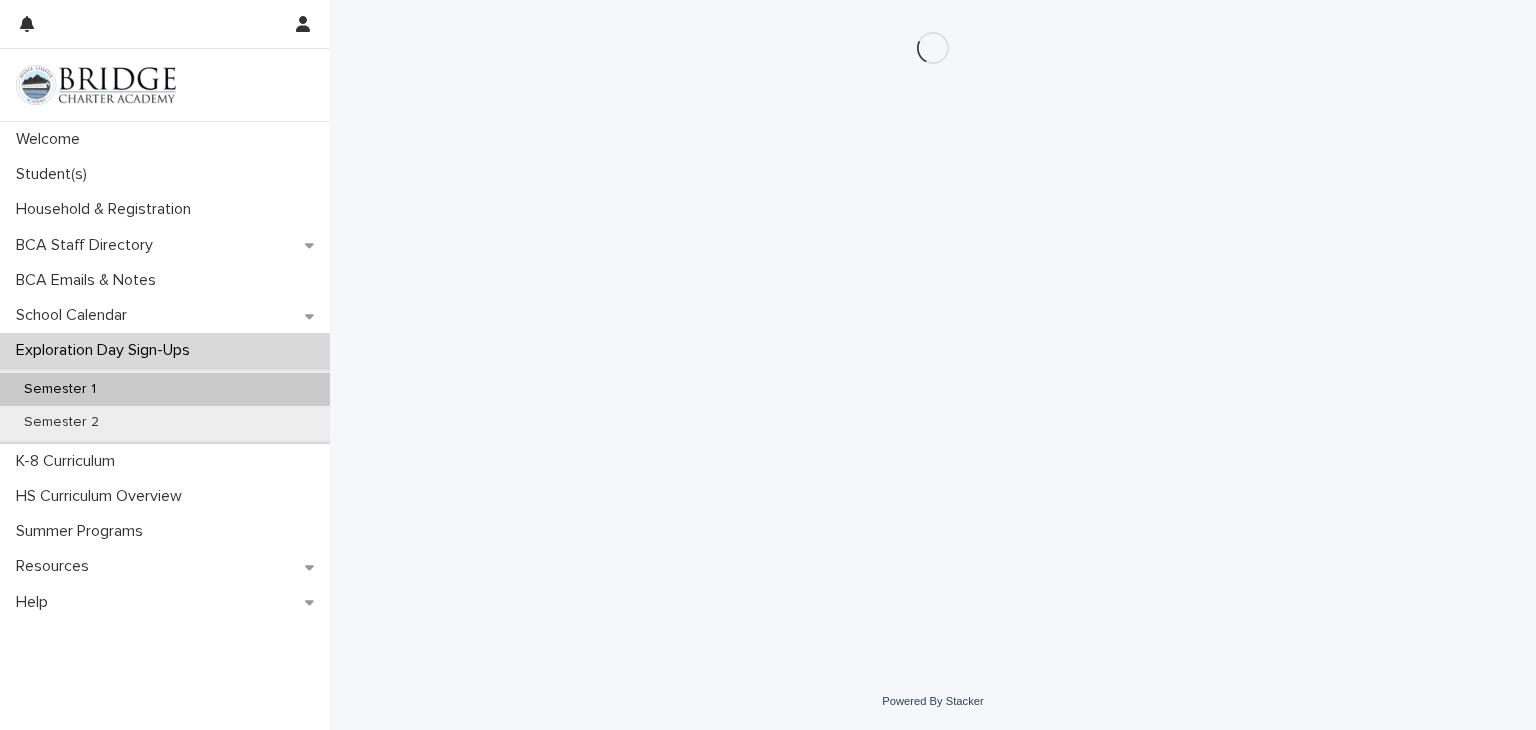 scroll, scrollTop: 0, scrollLeft: 0, axis: both 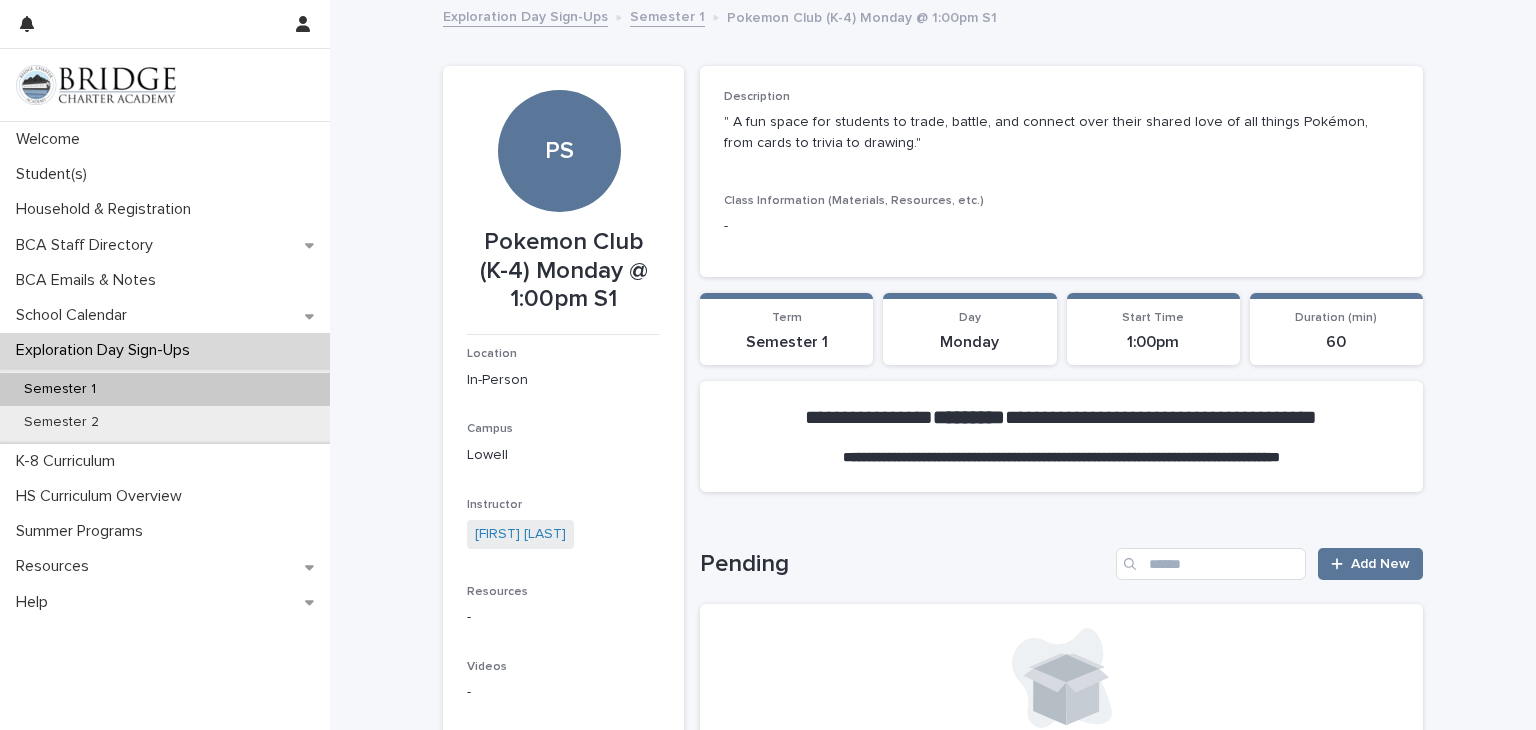 click on "**********" at bounding box center [933, 817] 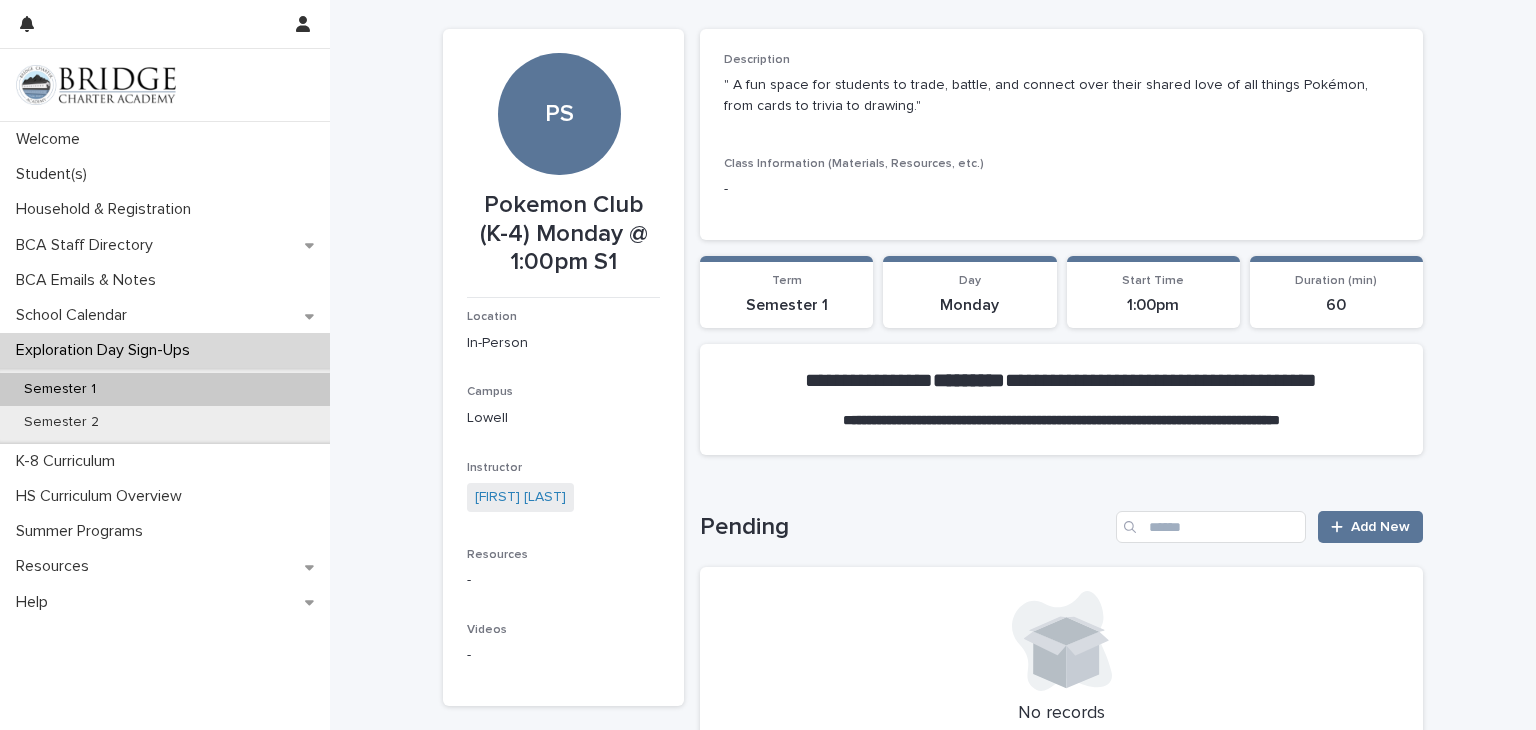 scroll, scrollTop: 40, scrollLeft: 0, axis: vertical 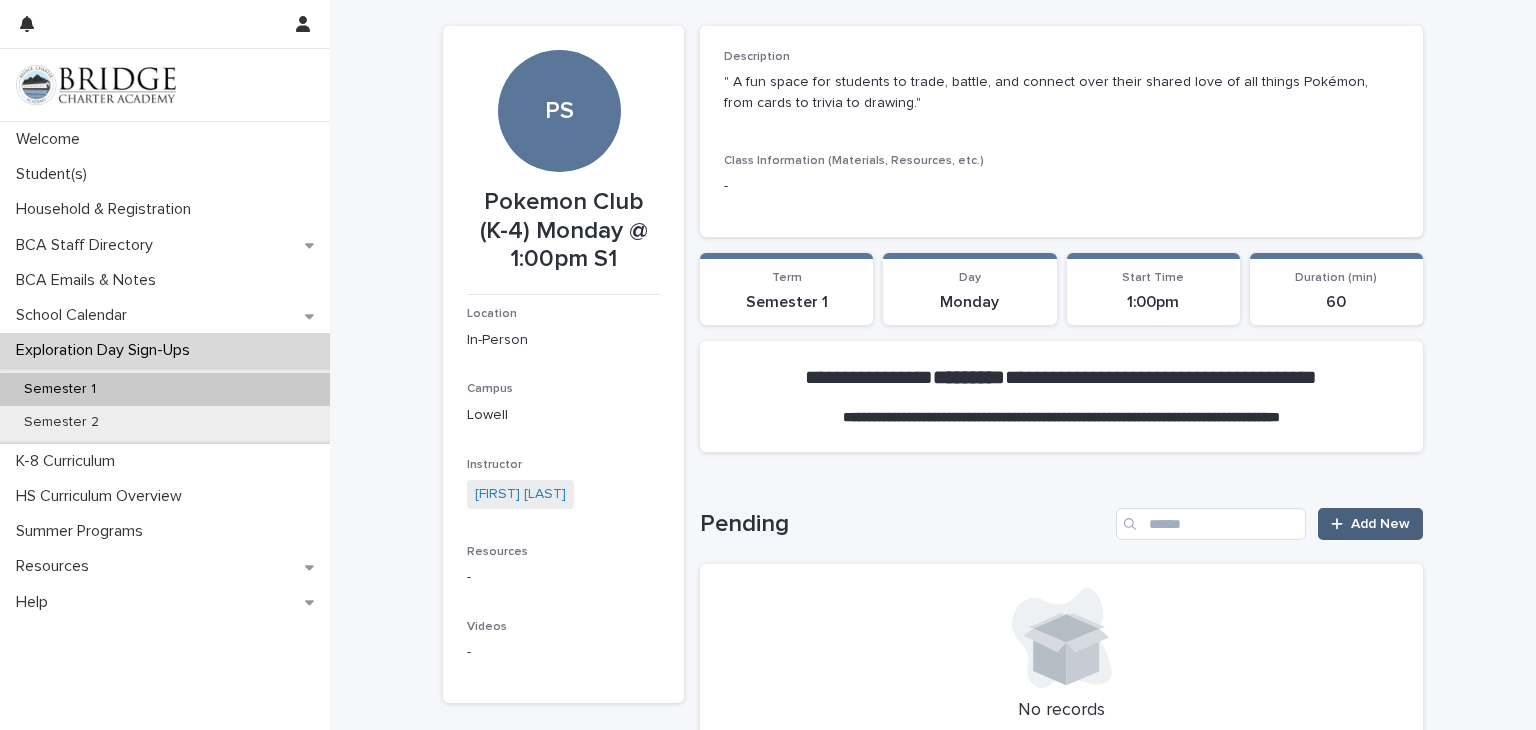 click on "Add New" at bounding box center [1380, 524] 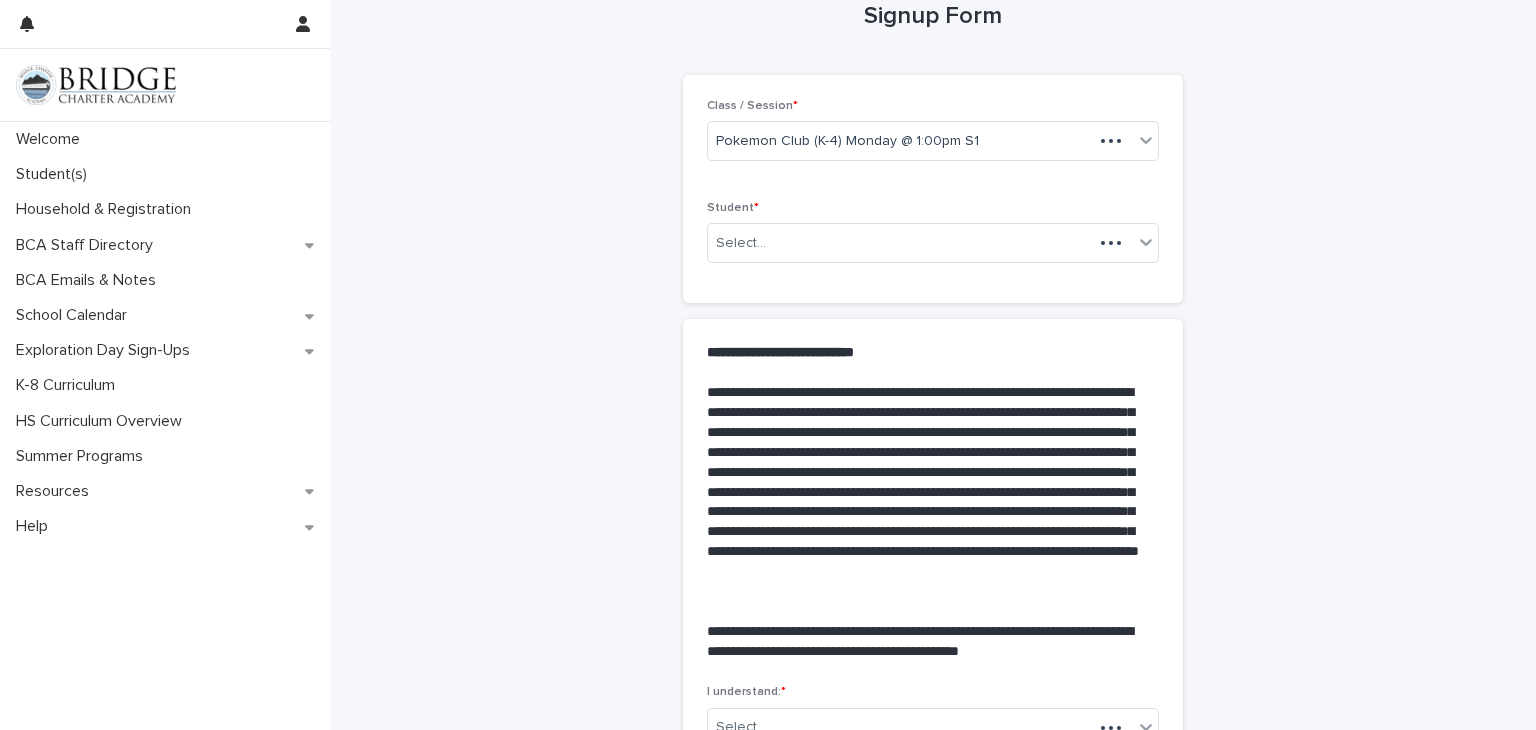 scroll, scrollTop: 191, scrollLeft: 0, axis: vertical 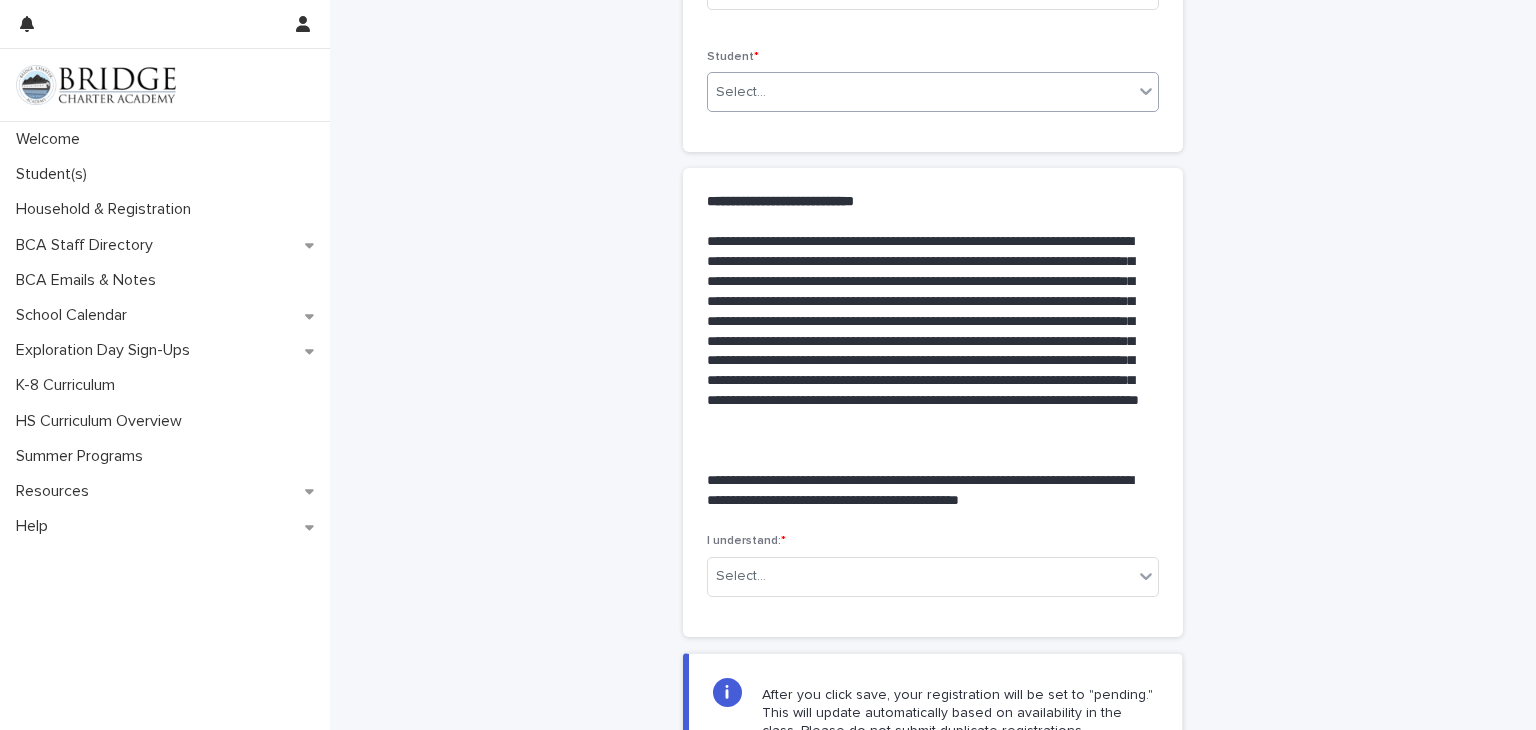 click 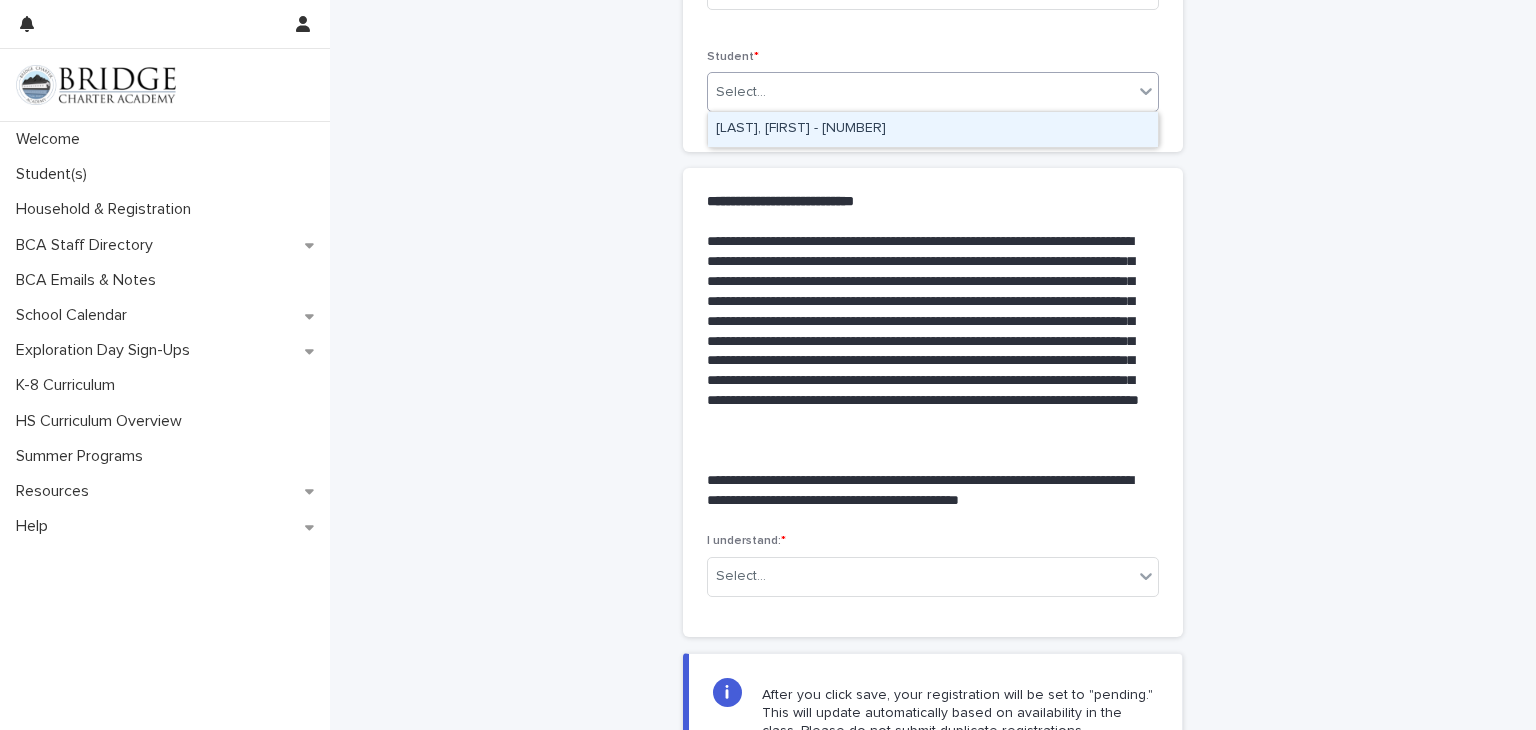 click on "[LAST], [FIRST] - [NUMBER]" at bounding box center (933, 129) 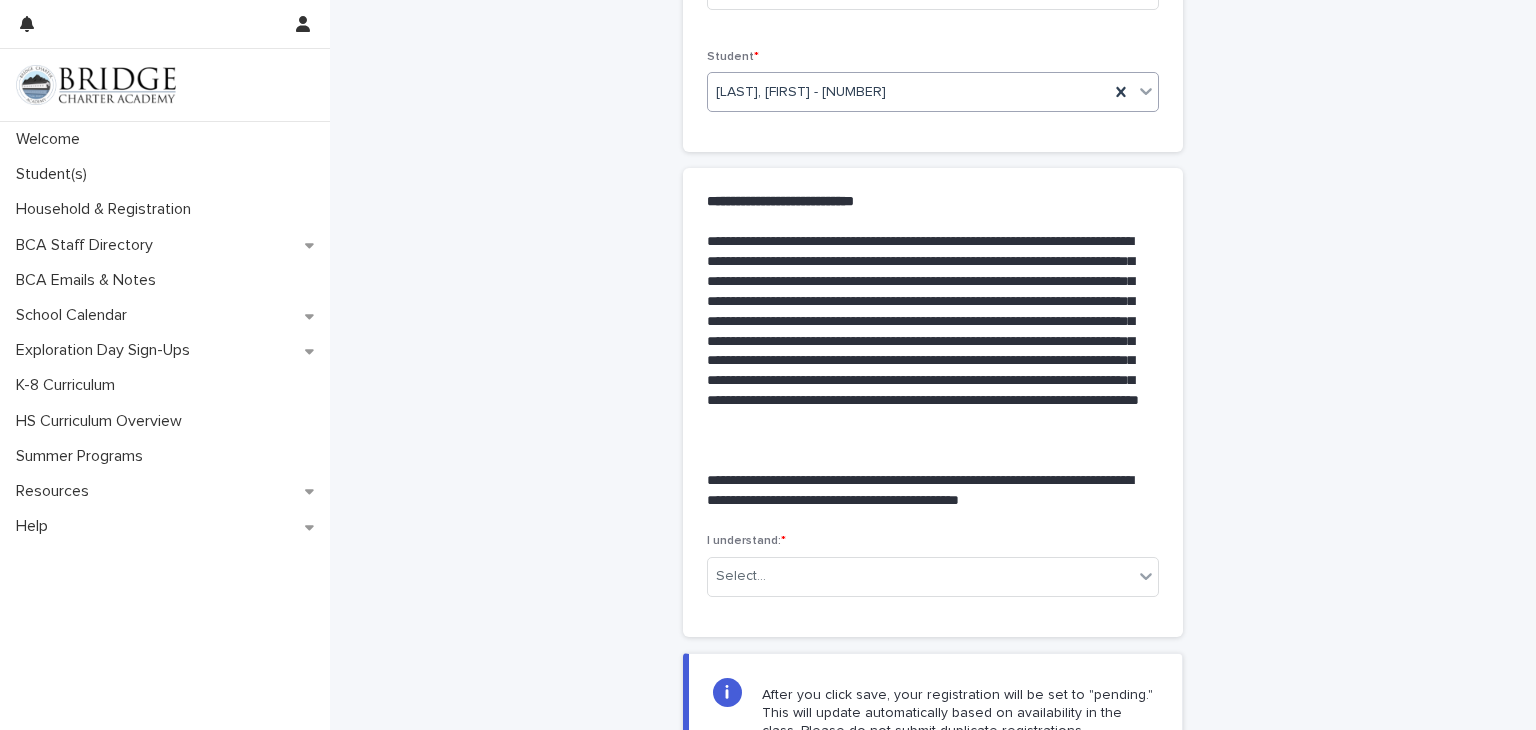 click on "**********" at bounding box center [933, 312] 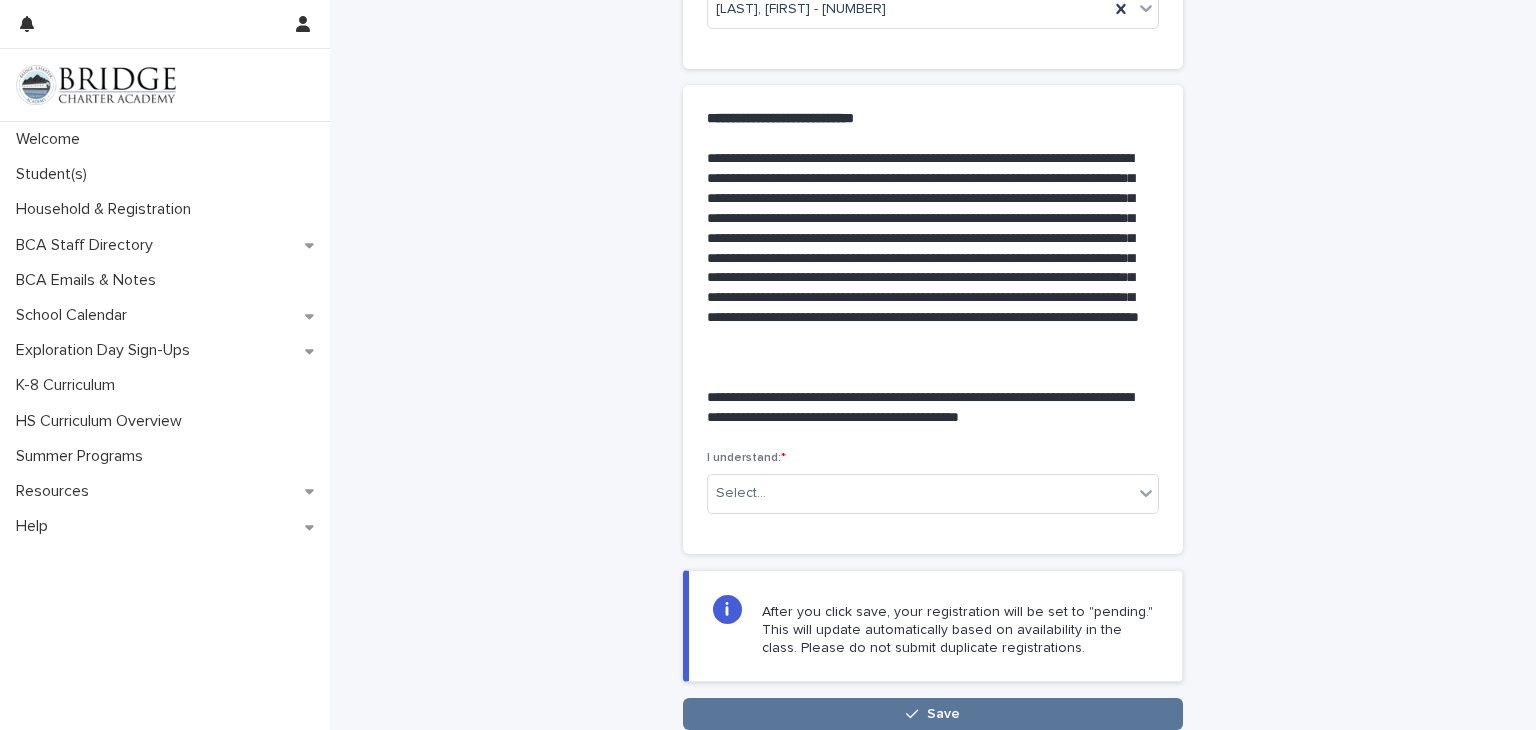 scroll, scrollTop: 280, scrollLeft: 0, axis: vertical 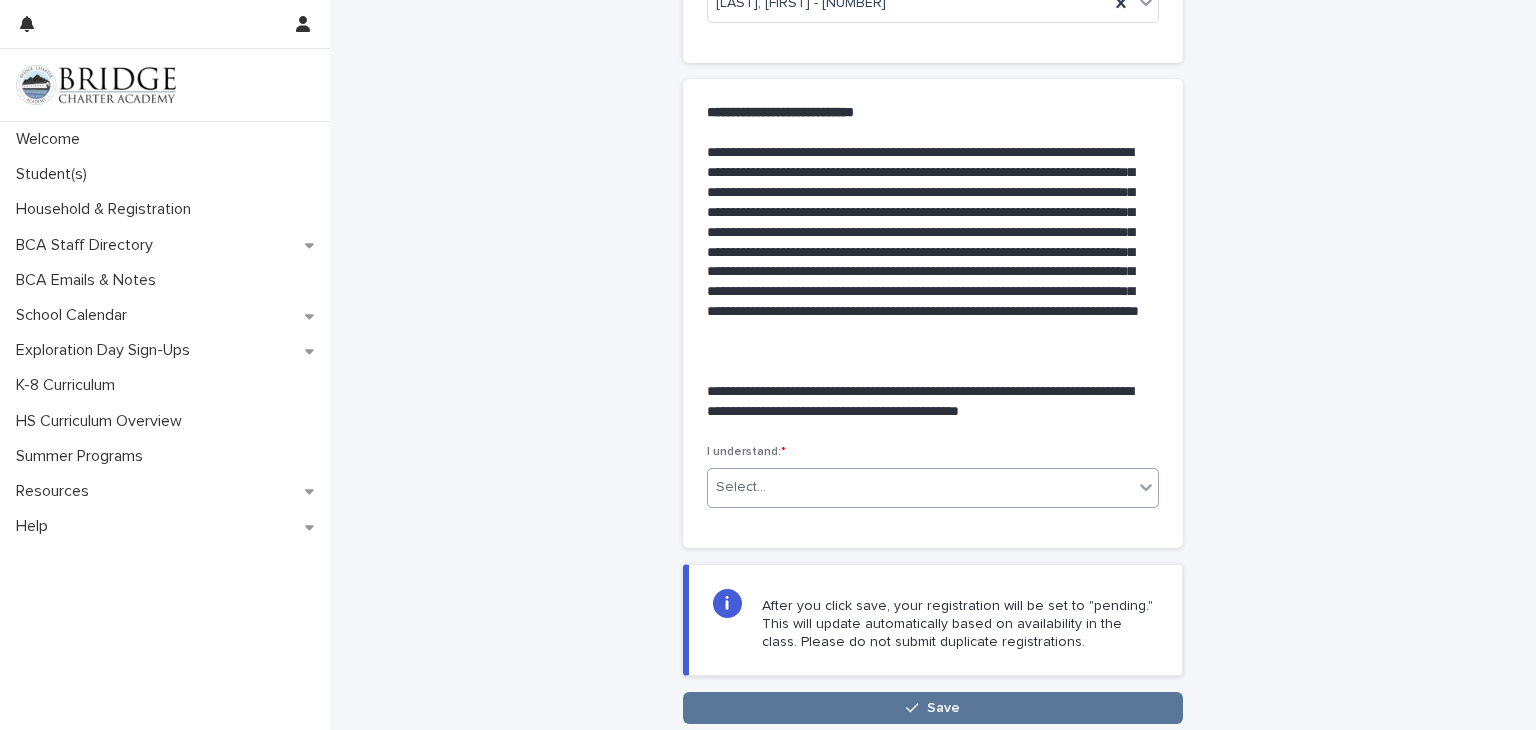 click 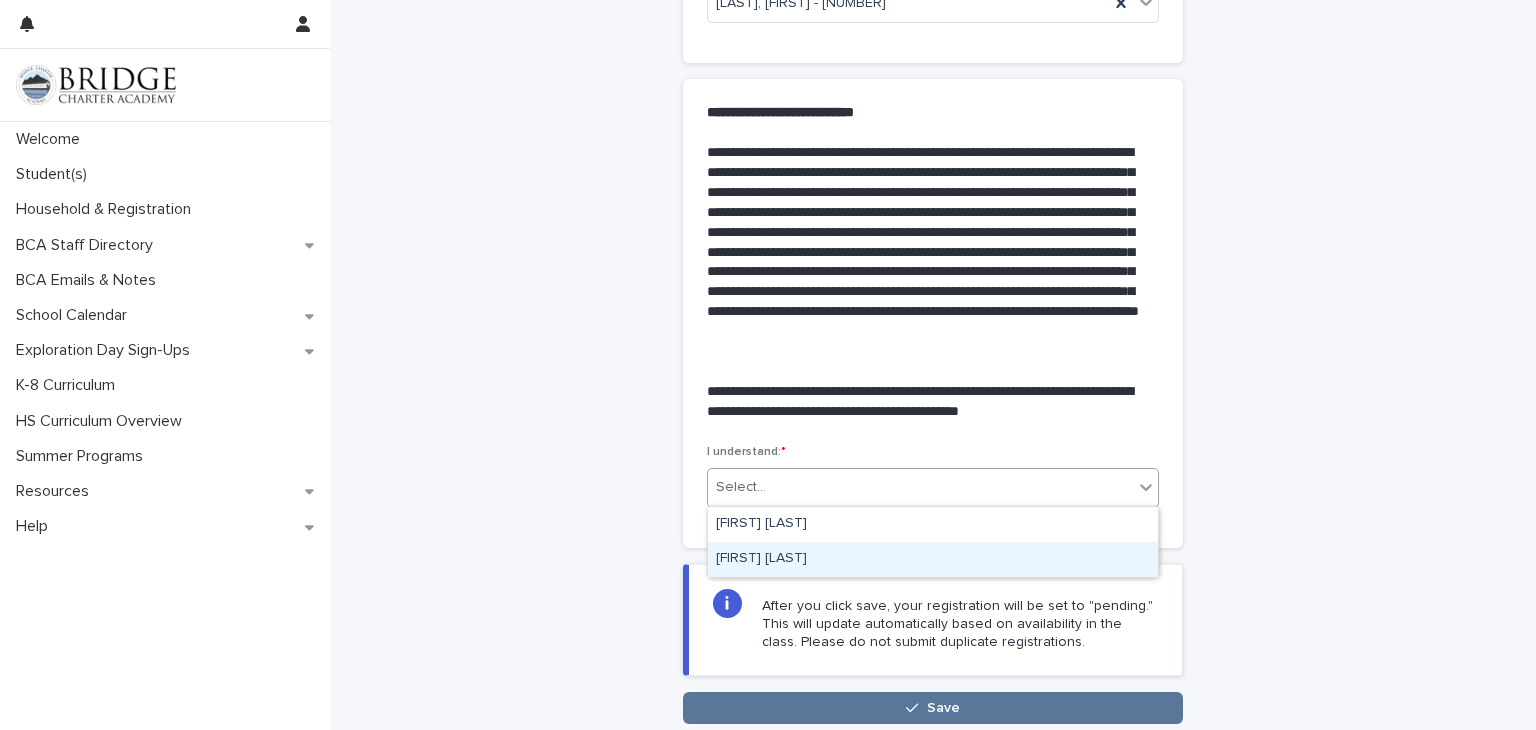 click on "[FIRST] [LAST]" at bounding box center [933, 559] 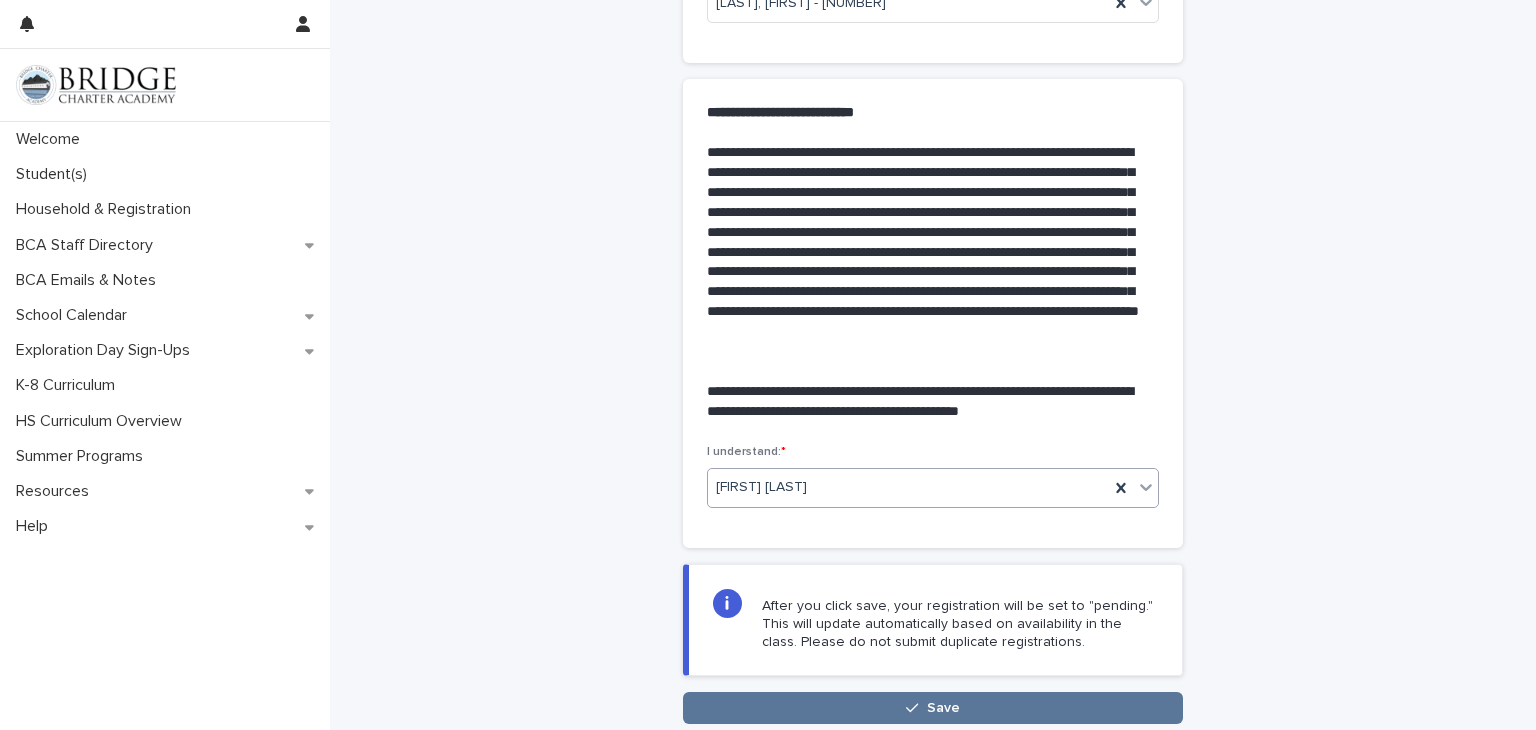 click on "**********" at bounding box center [933, 223] 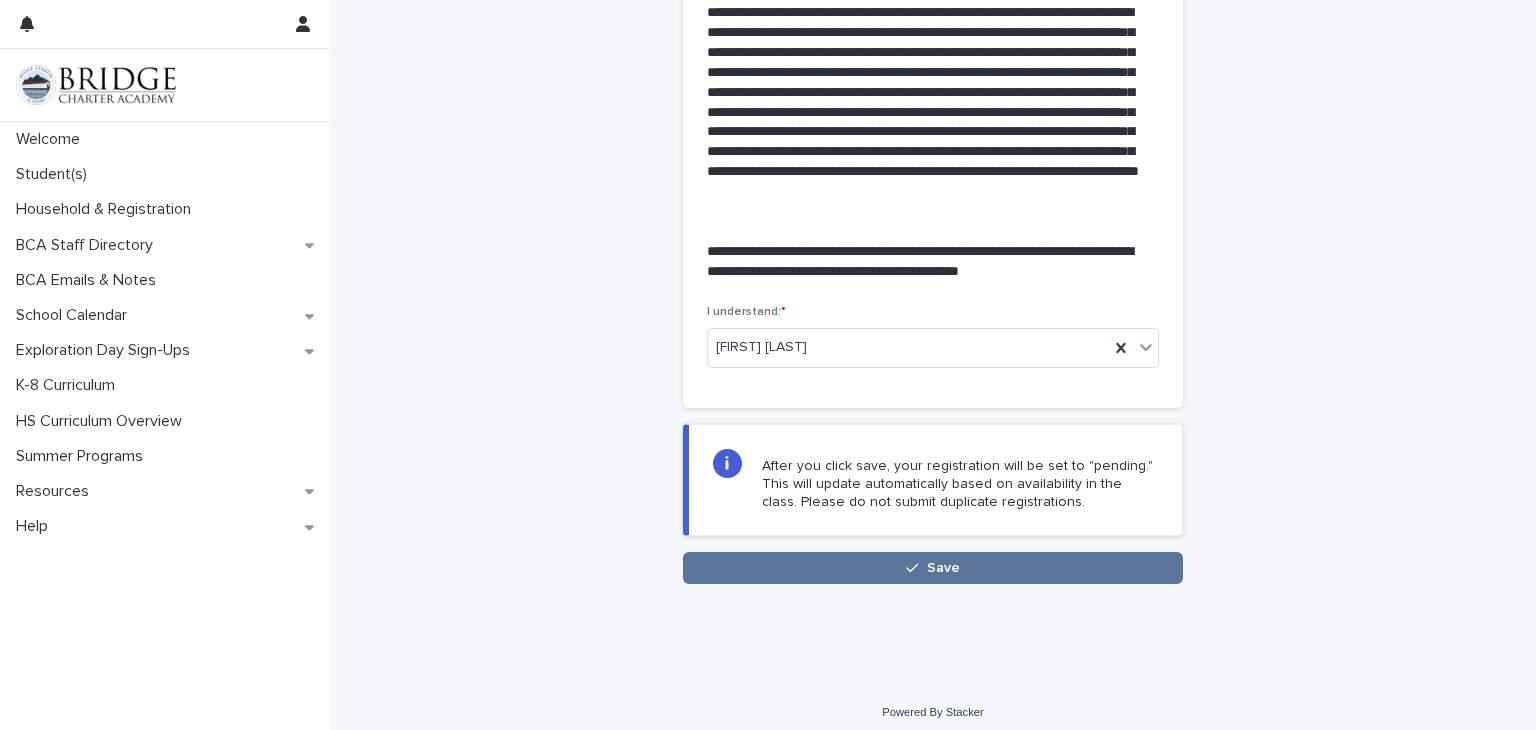 scroll, scrollTop: 429, scrollLeft: 0, axis: vertical 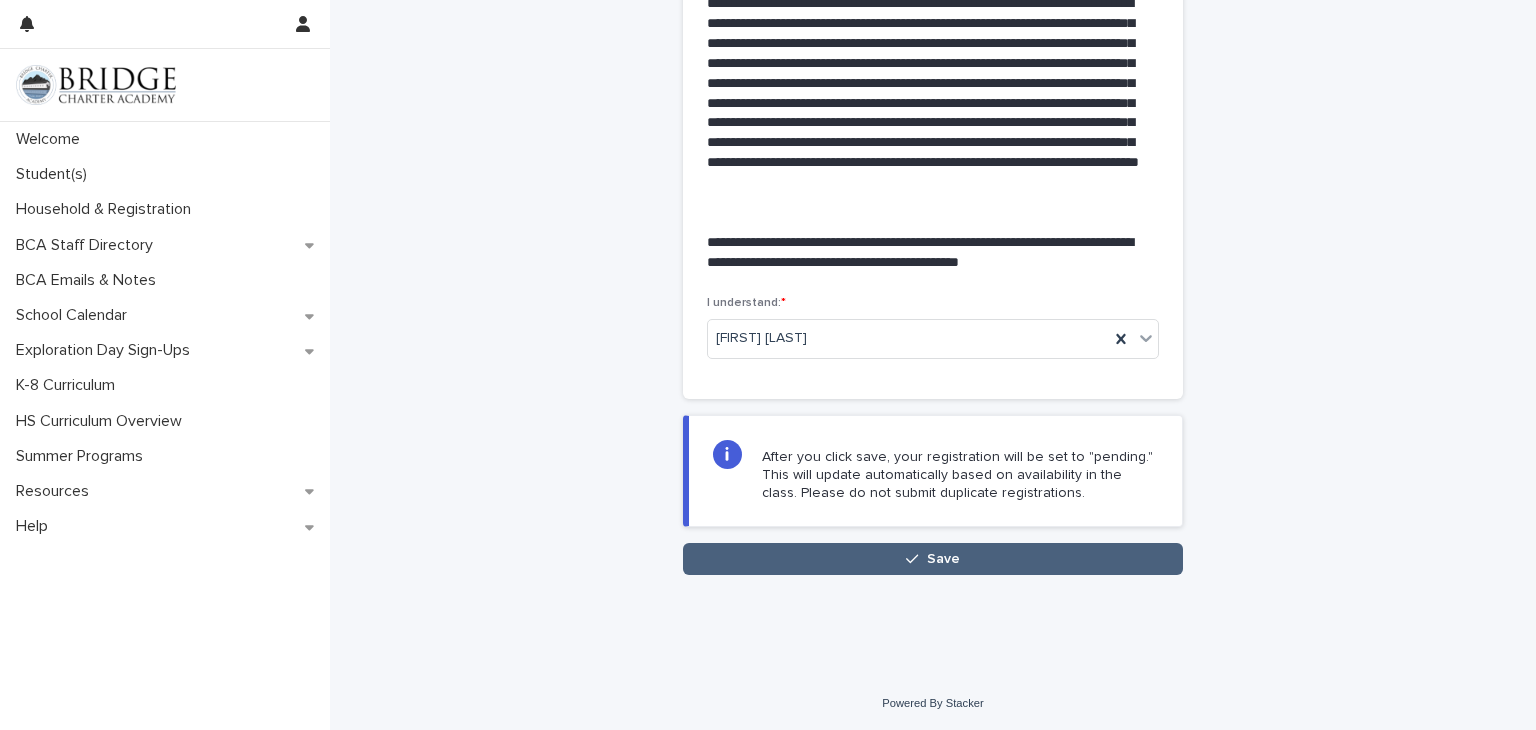 click on "Save" at bounding box center [933, 559] 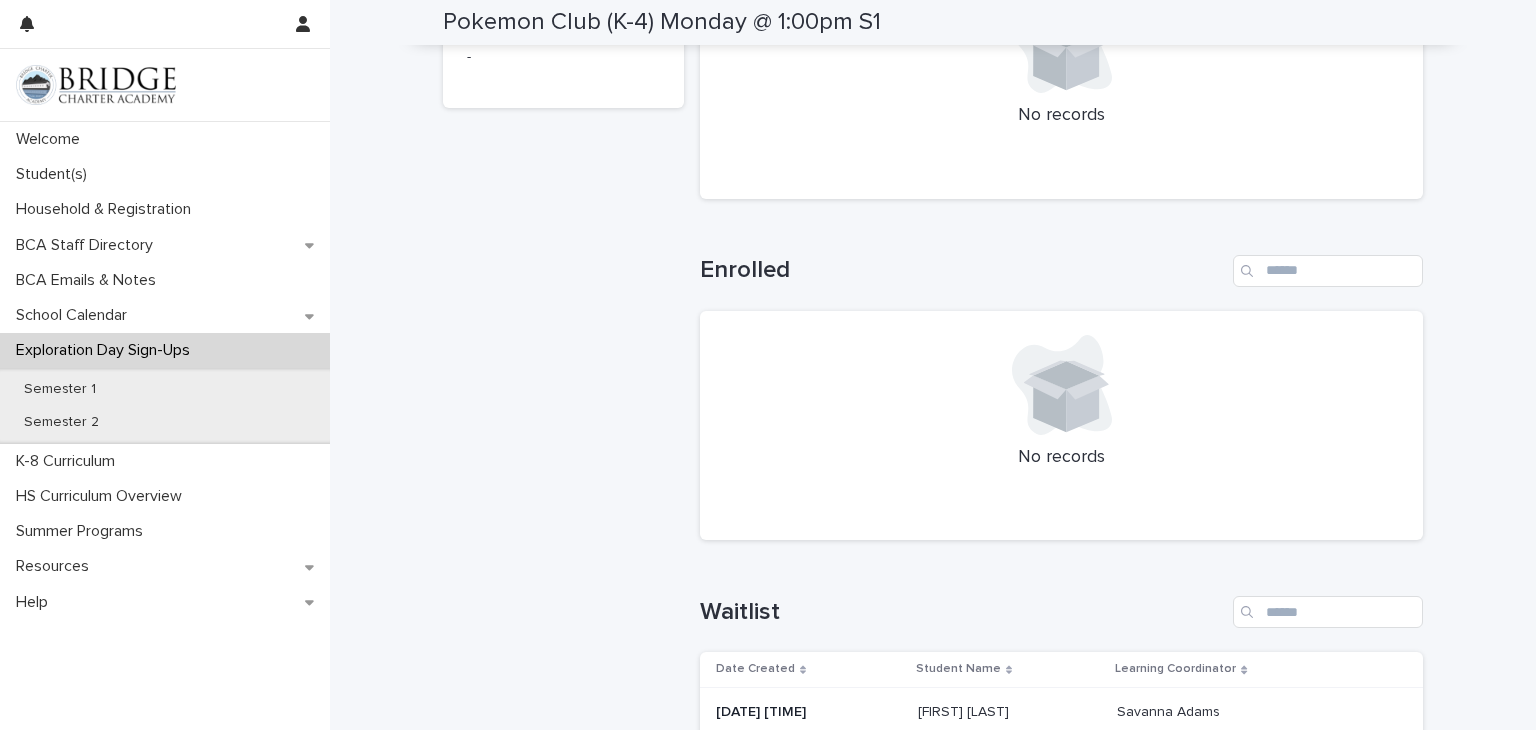 scroll, scrollTop: 590, scrollLeft: 0, axis: vertical 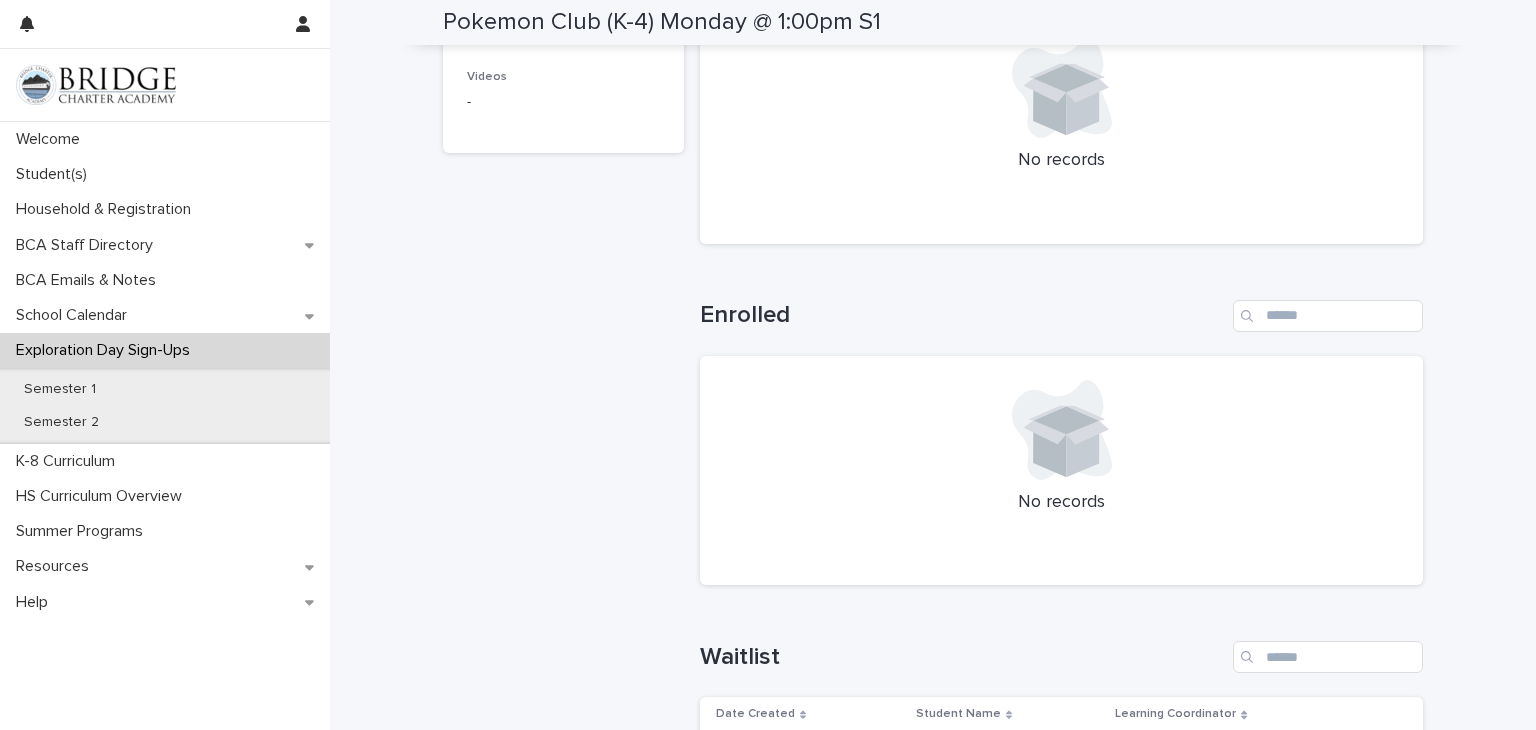 click on "**********" at bounding box center [933, 182] 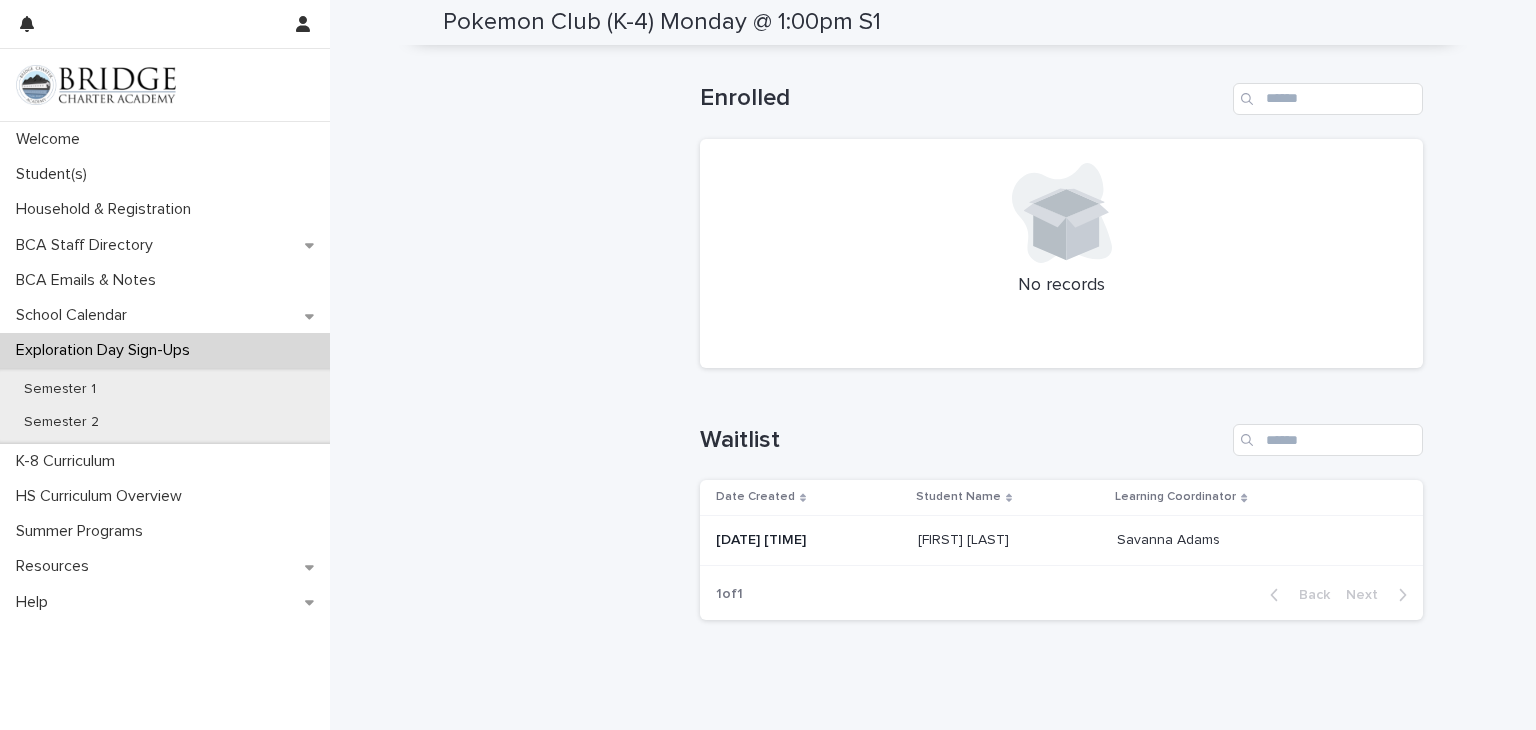 scroll, scrollTop: 868, scrollLeft: 0, axis: vertical 